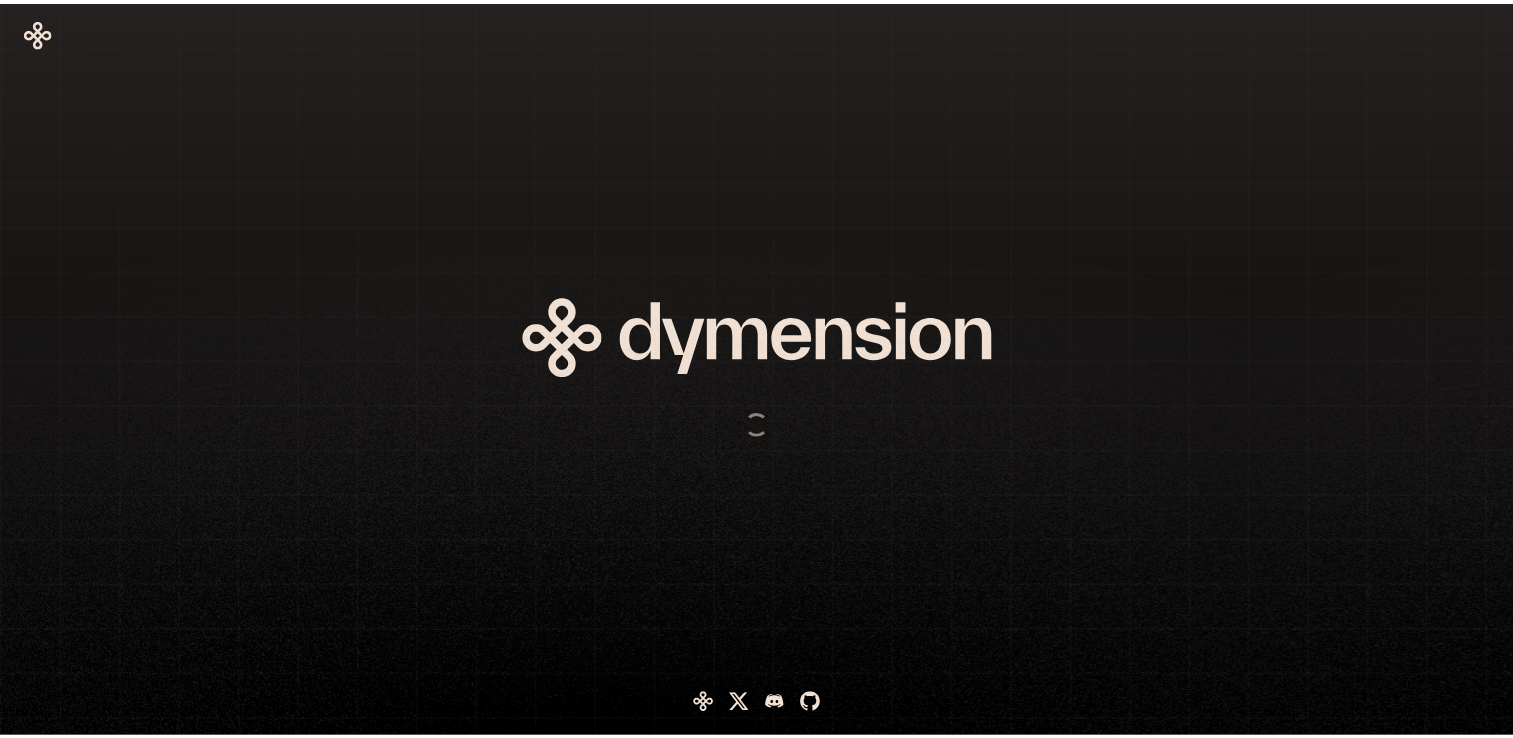 scroll, scrollTop: 0, scrollLeft: 0, axis: both 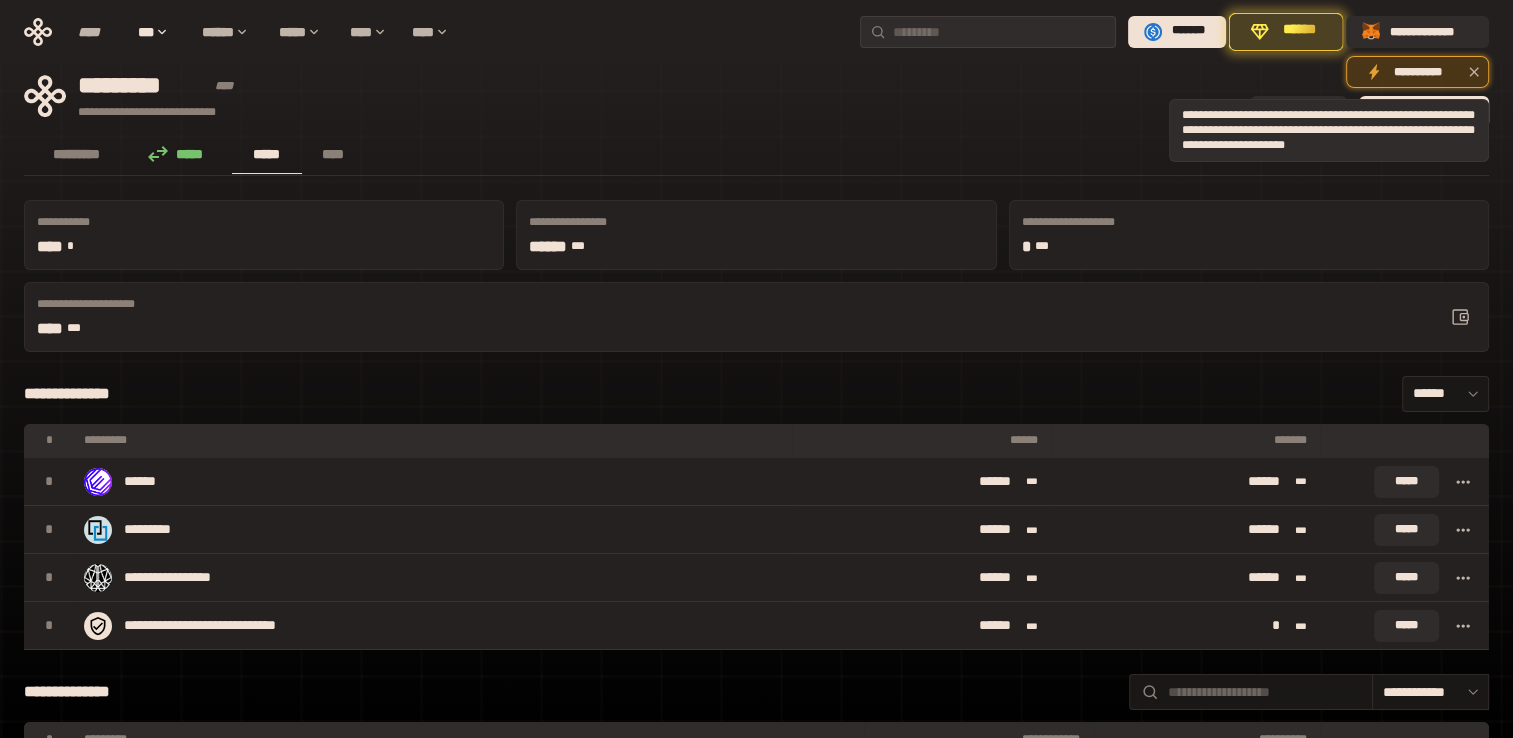 click 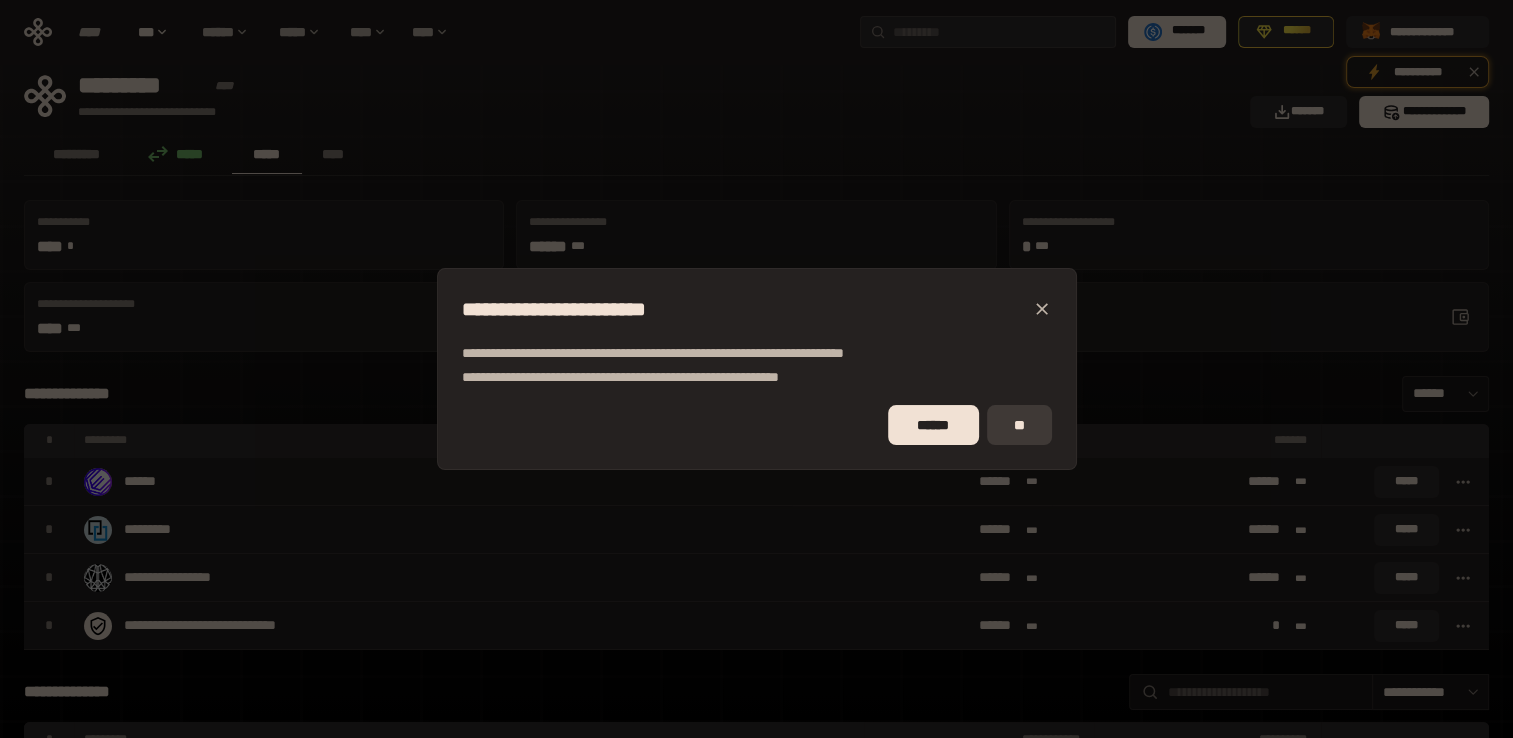 click on "**" at bounding box center [1019, 425] 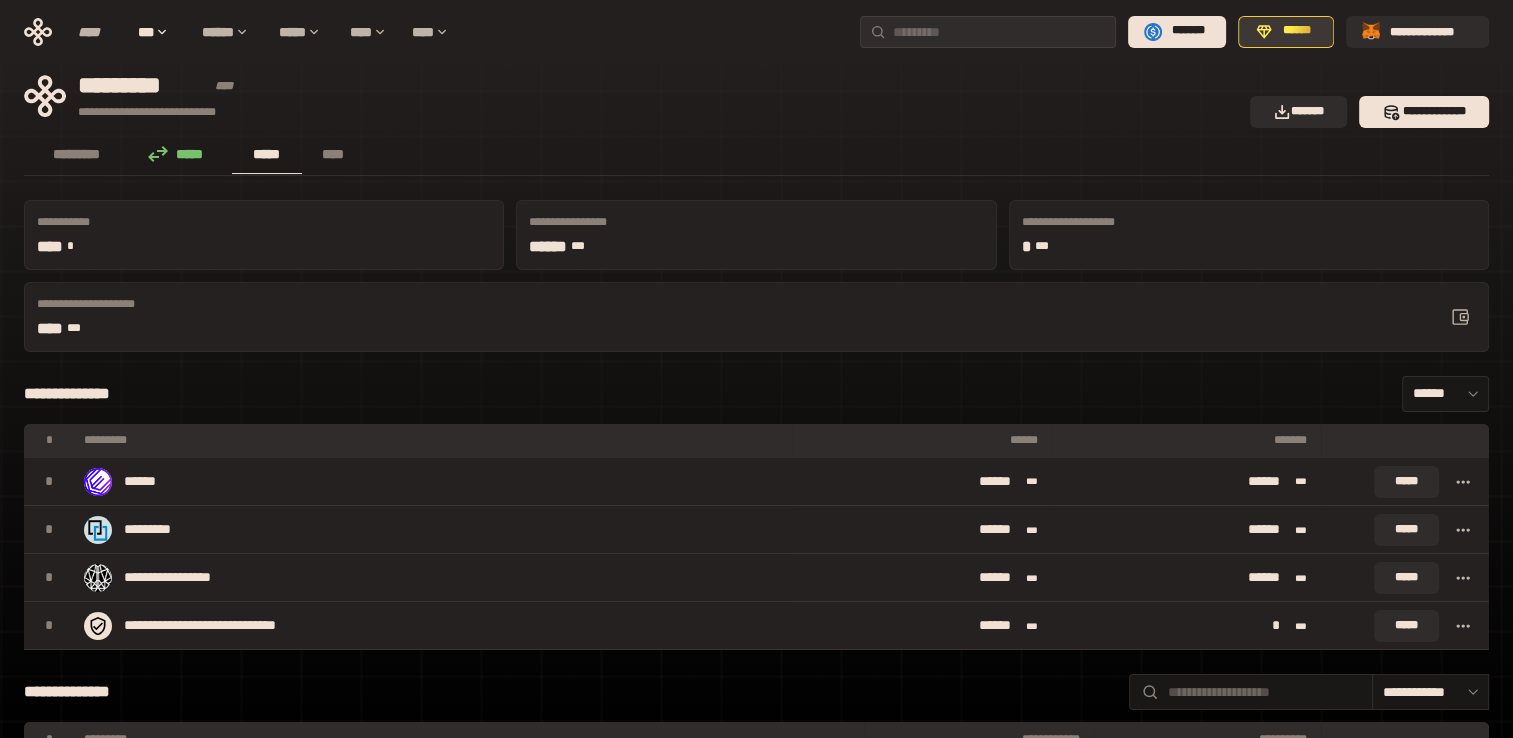click on "******" at bounding box center [1286, 32] 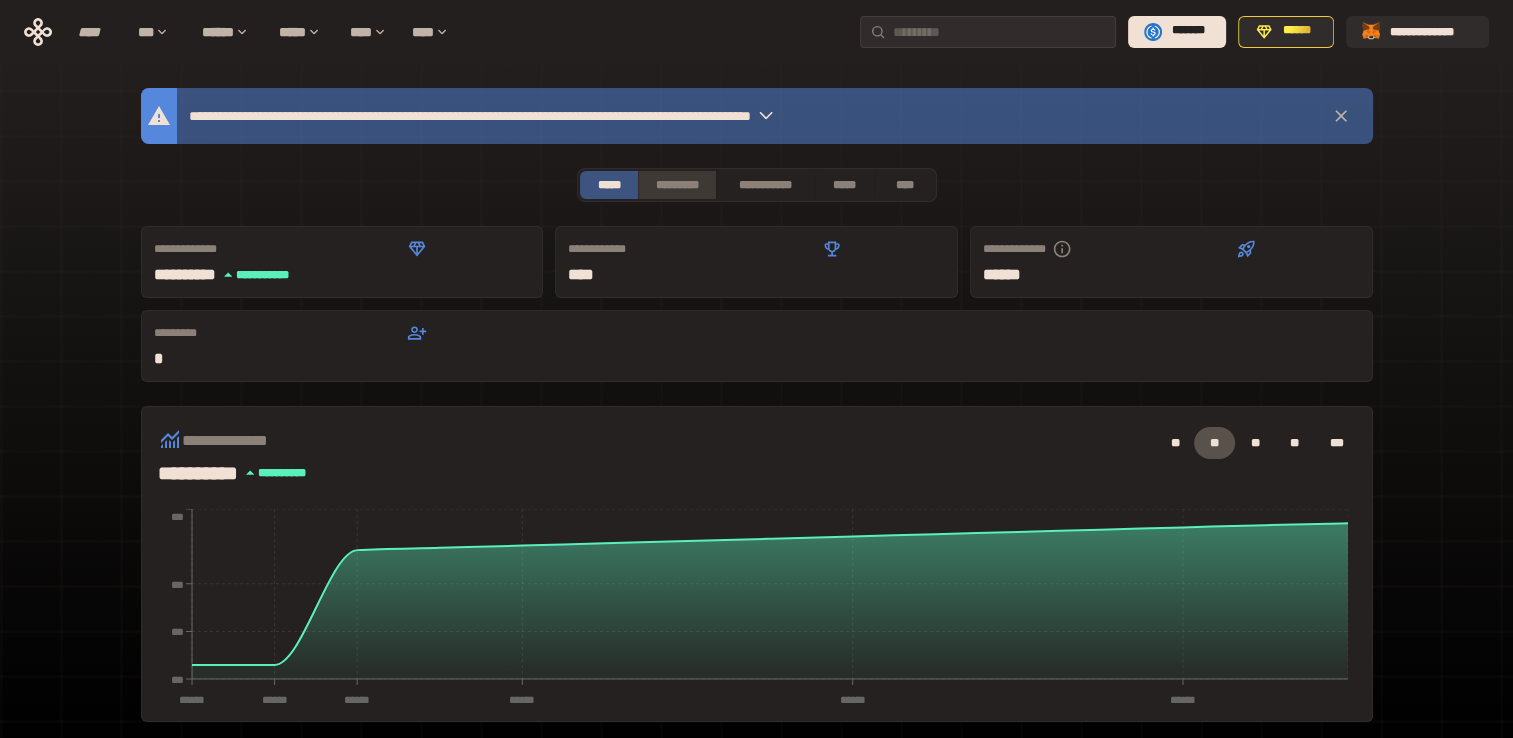 click on "*********" at bounding box center [676, 185] 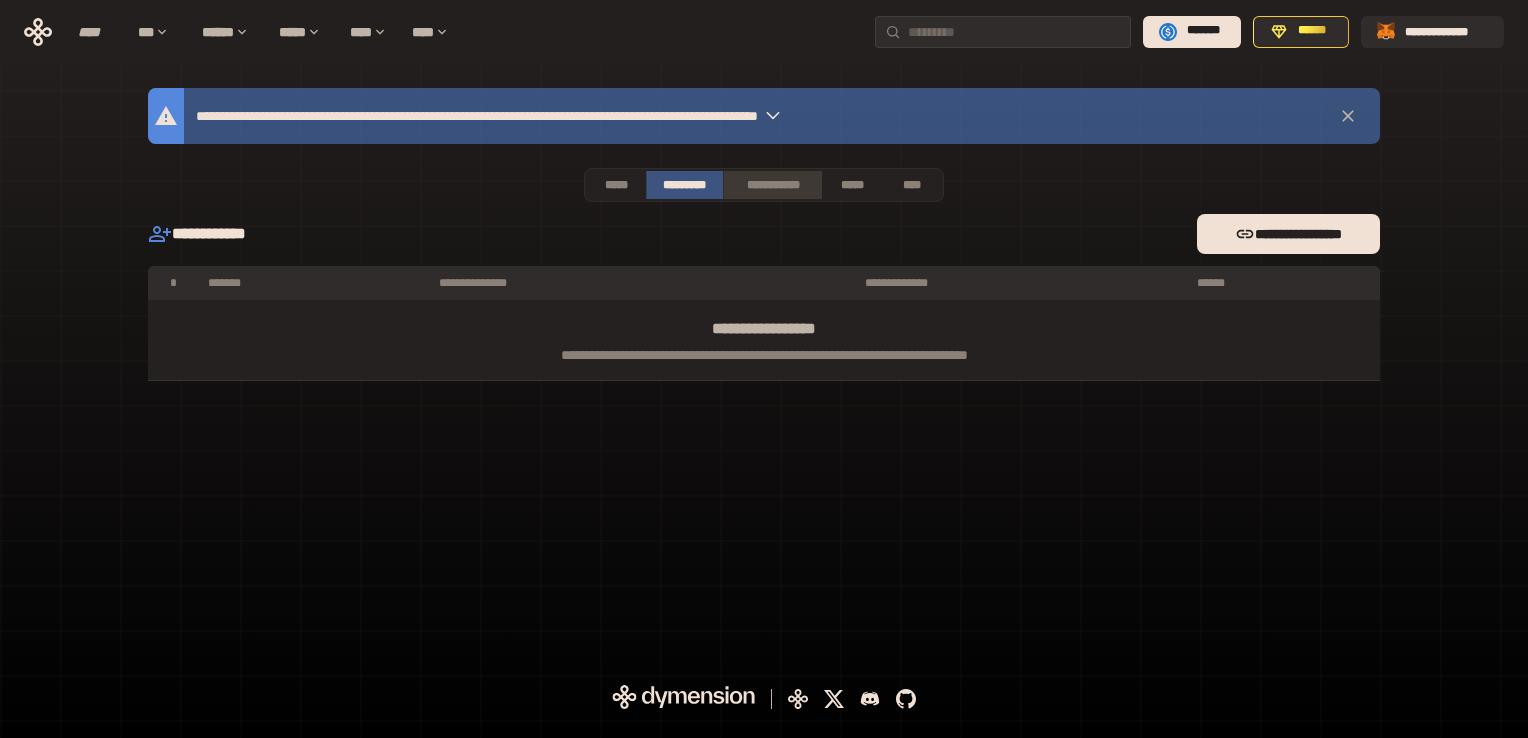click on "**********" at bounding box center (772, 185) 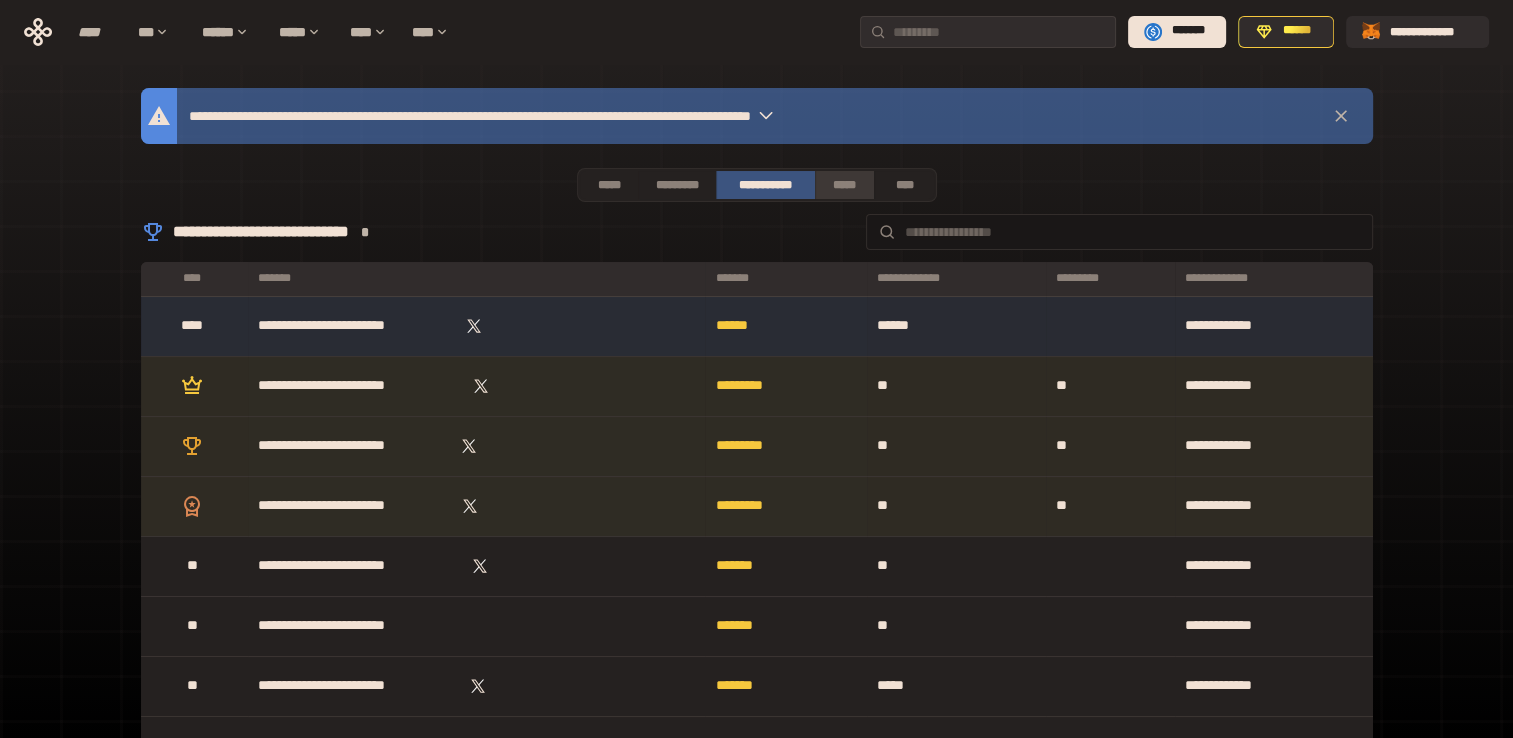 click on "*****" at bounding box center (845, 185) 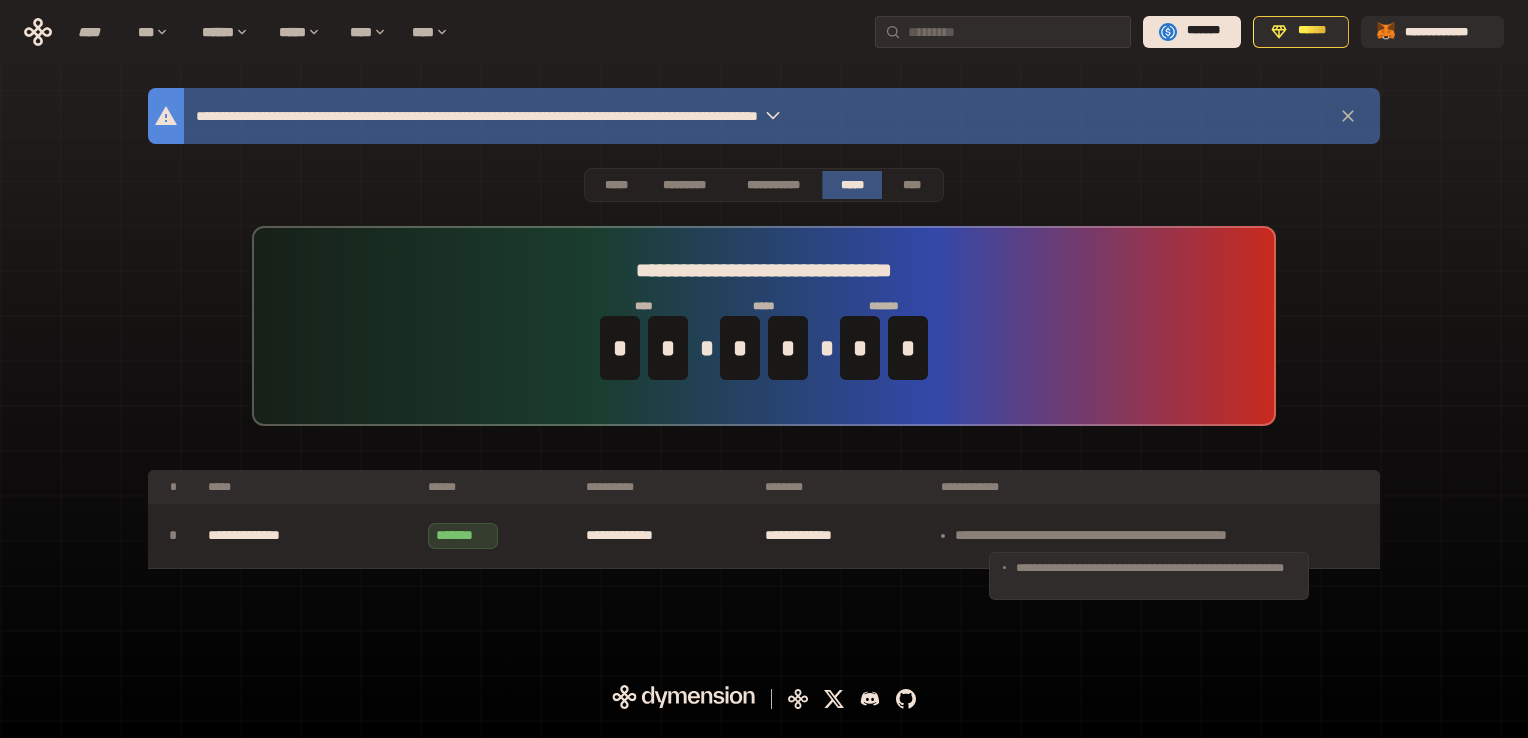 click on "**********" at bounding box center [1155, 536] 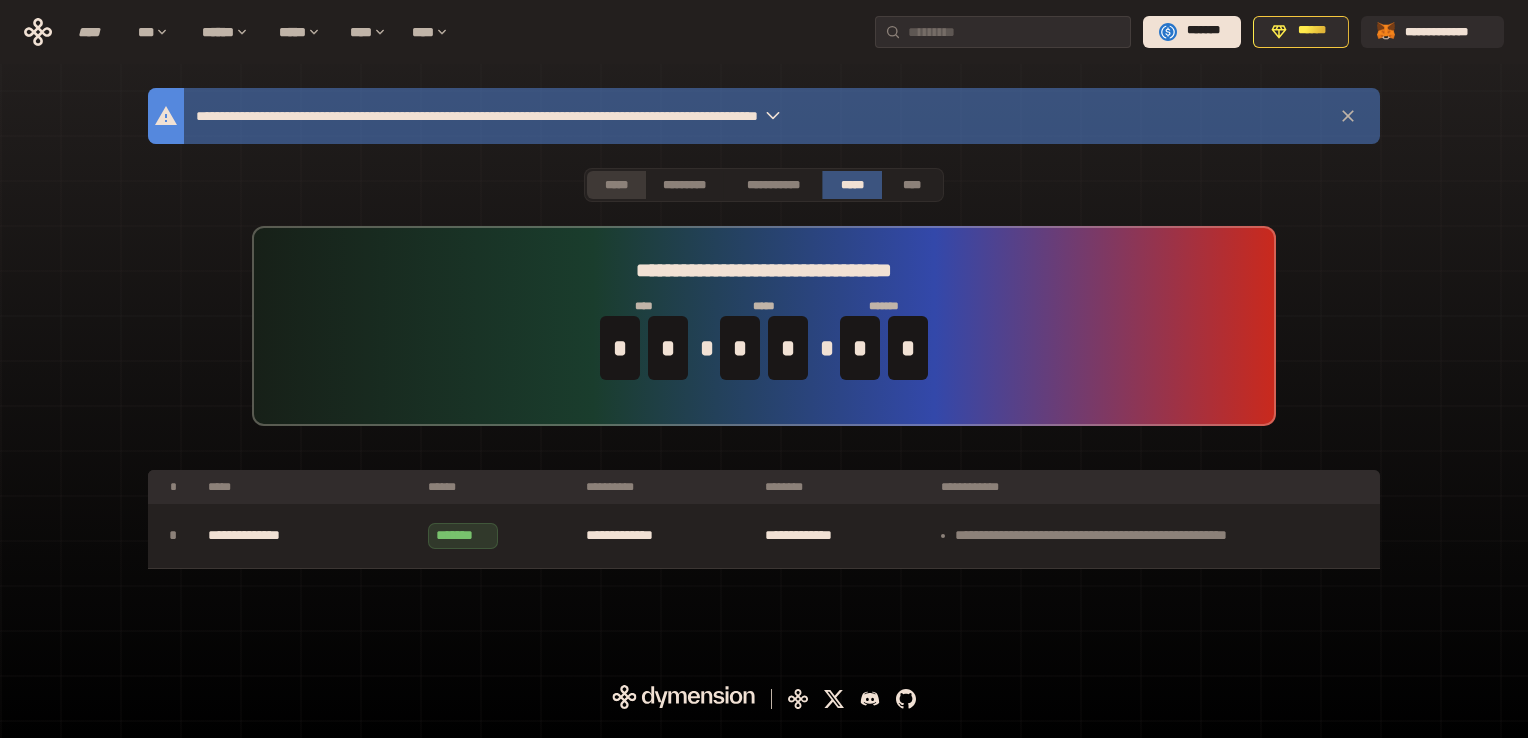 click on "*****" at bounding box center (616, 185) 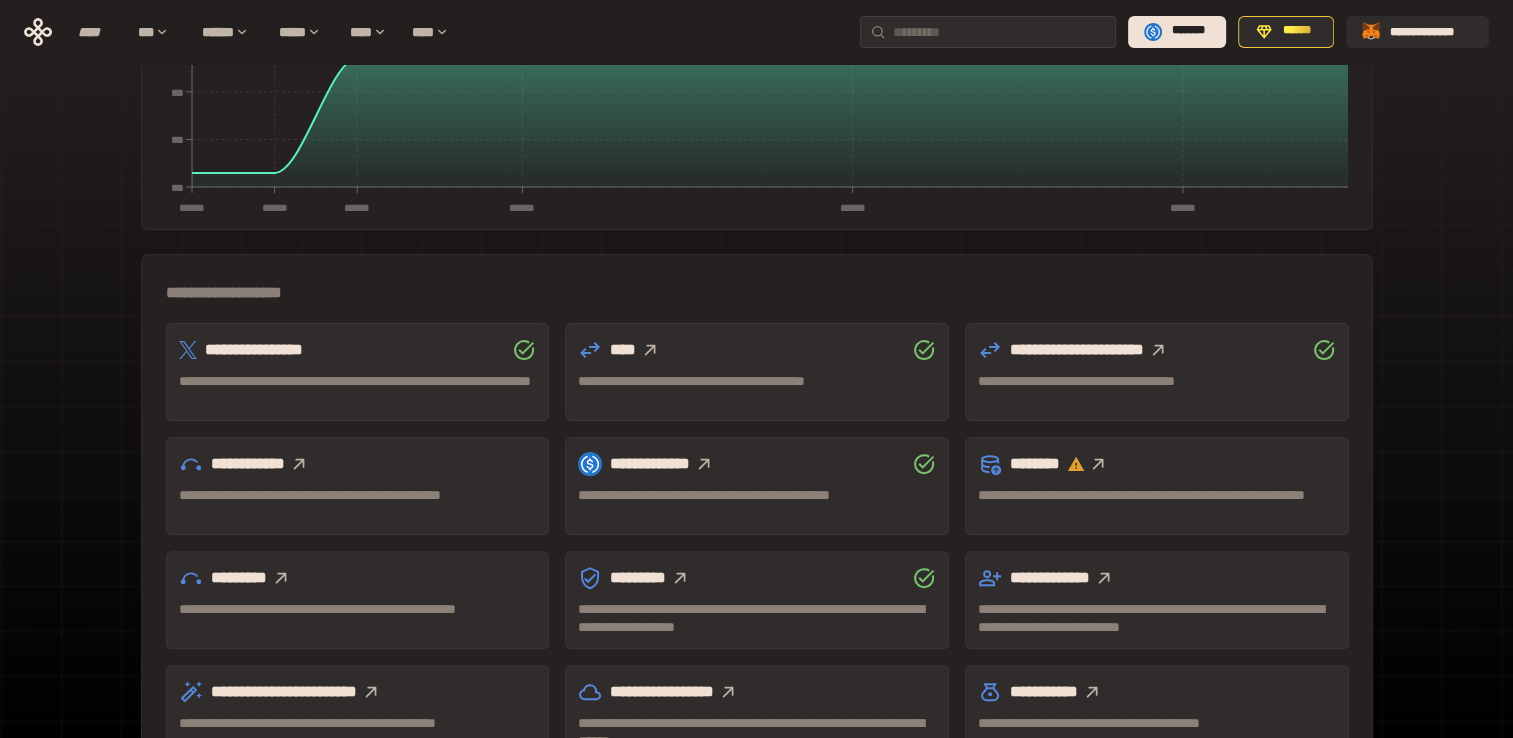 scroll, scrollTop: 500, scrollLeft: 0, axis: vertical 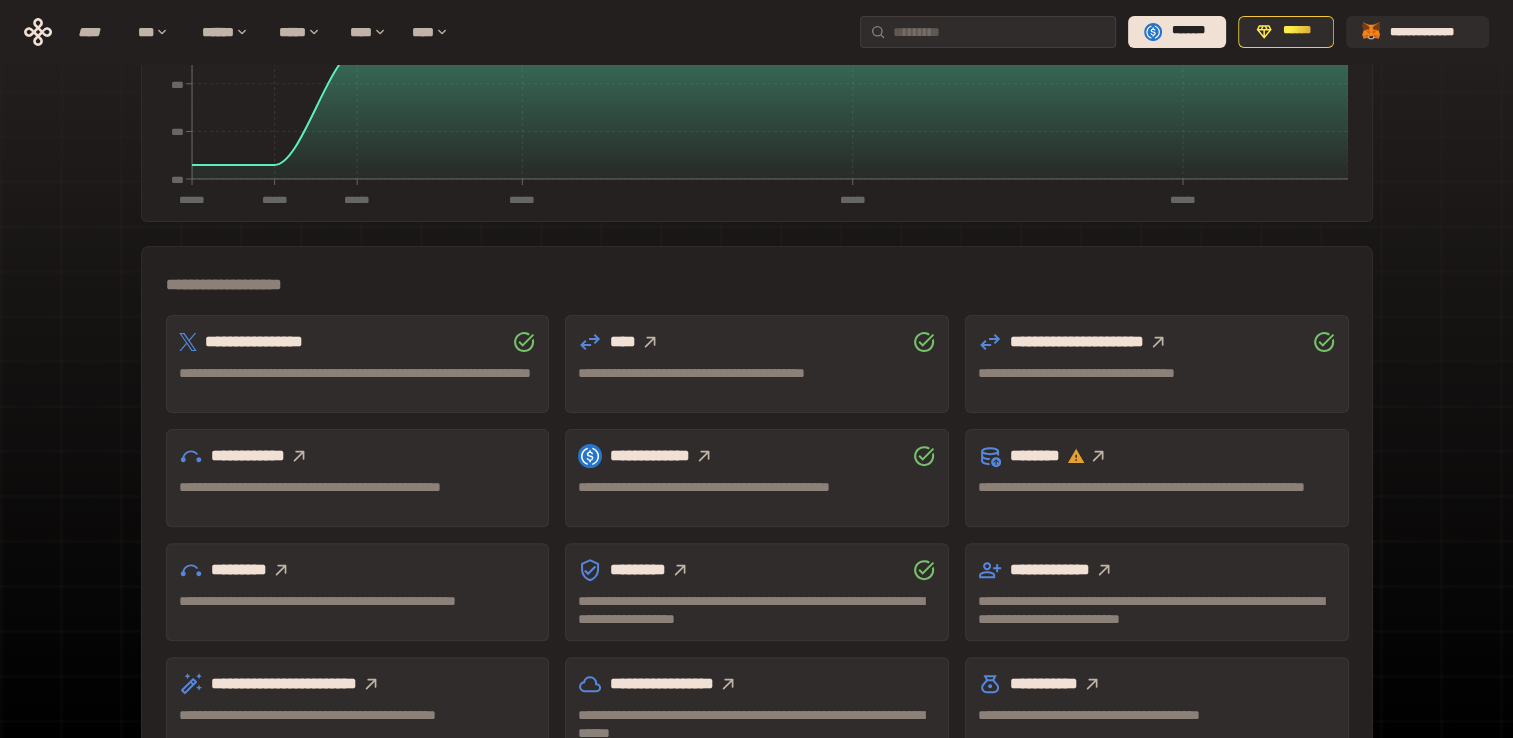 click 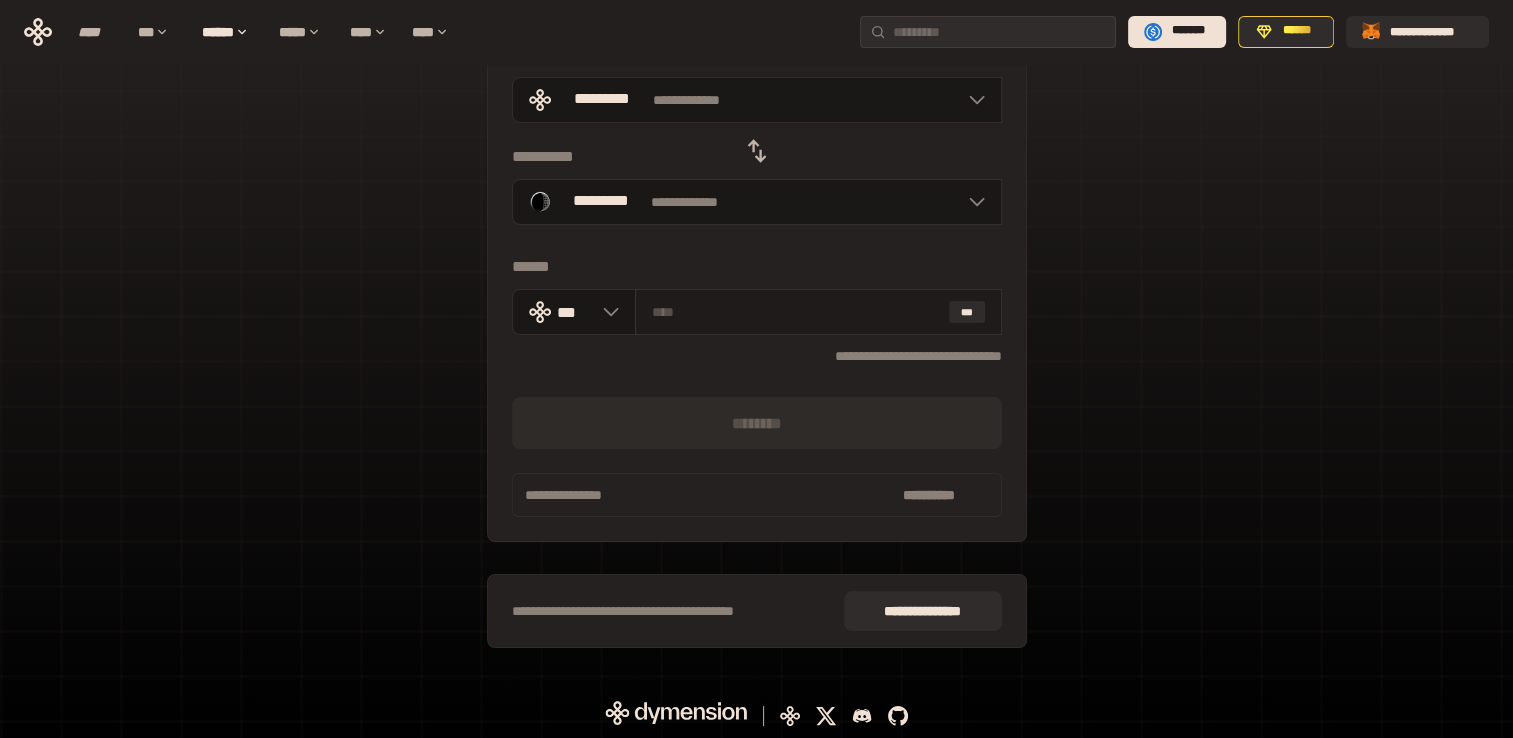 click at bounding box center [796, 312] 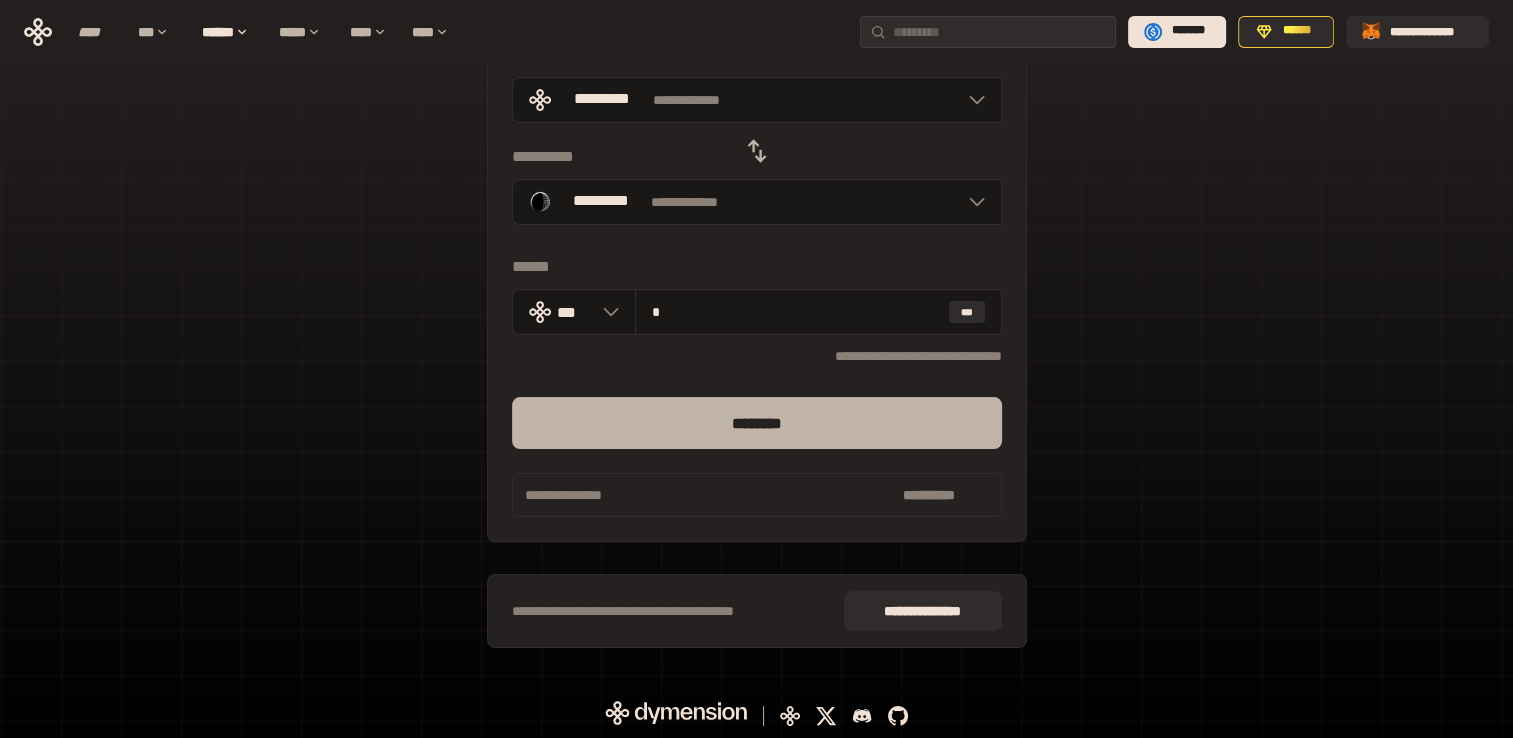 type on "*" 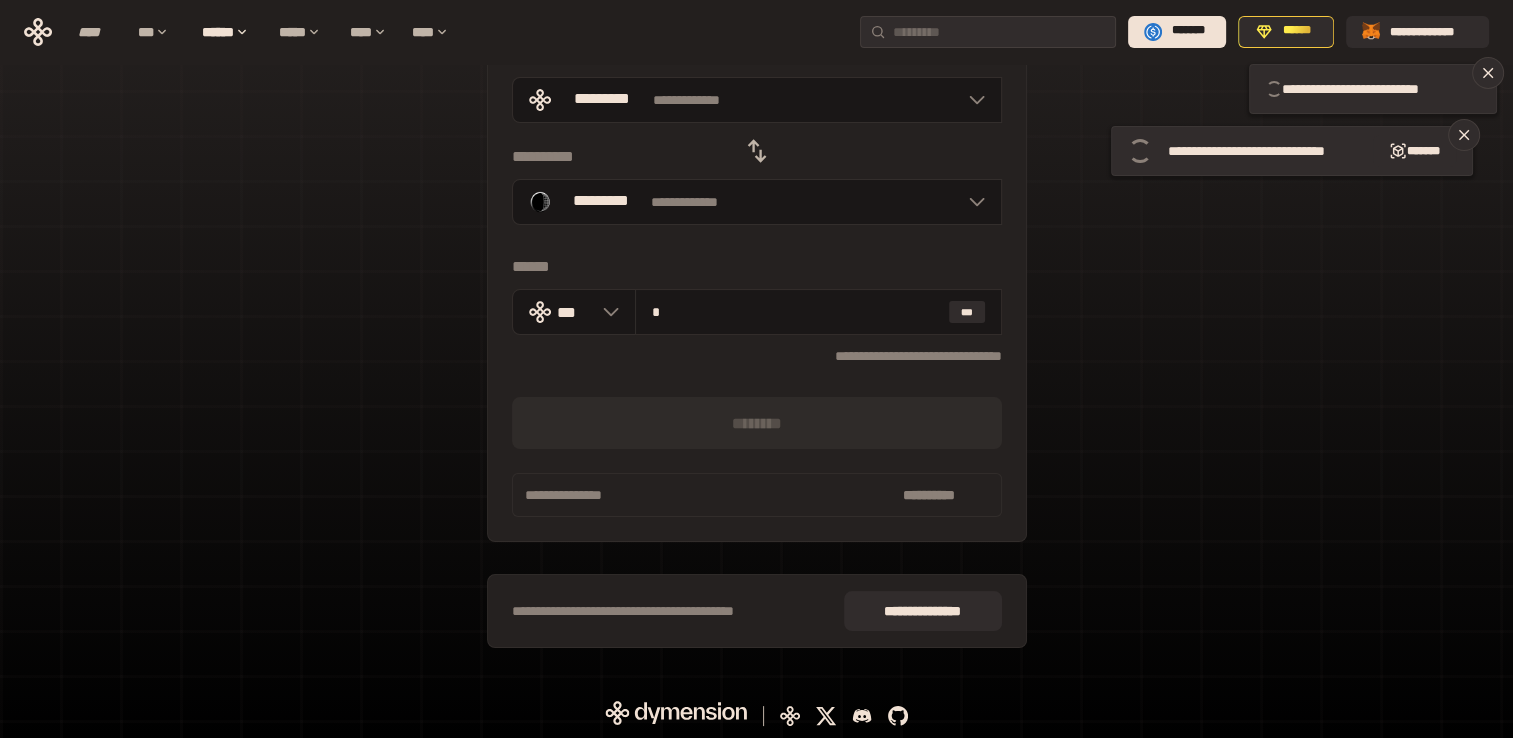 type 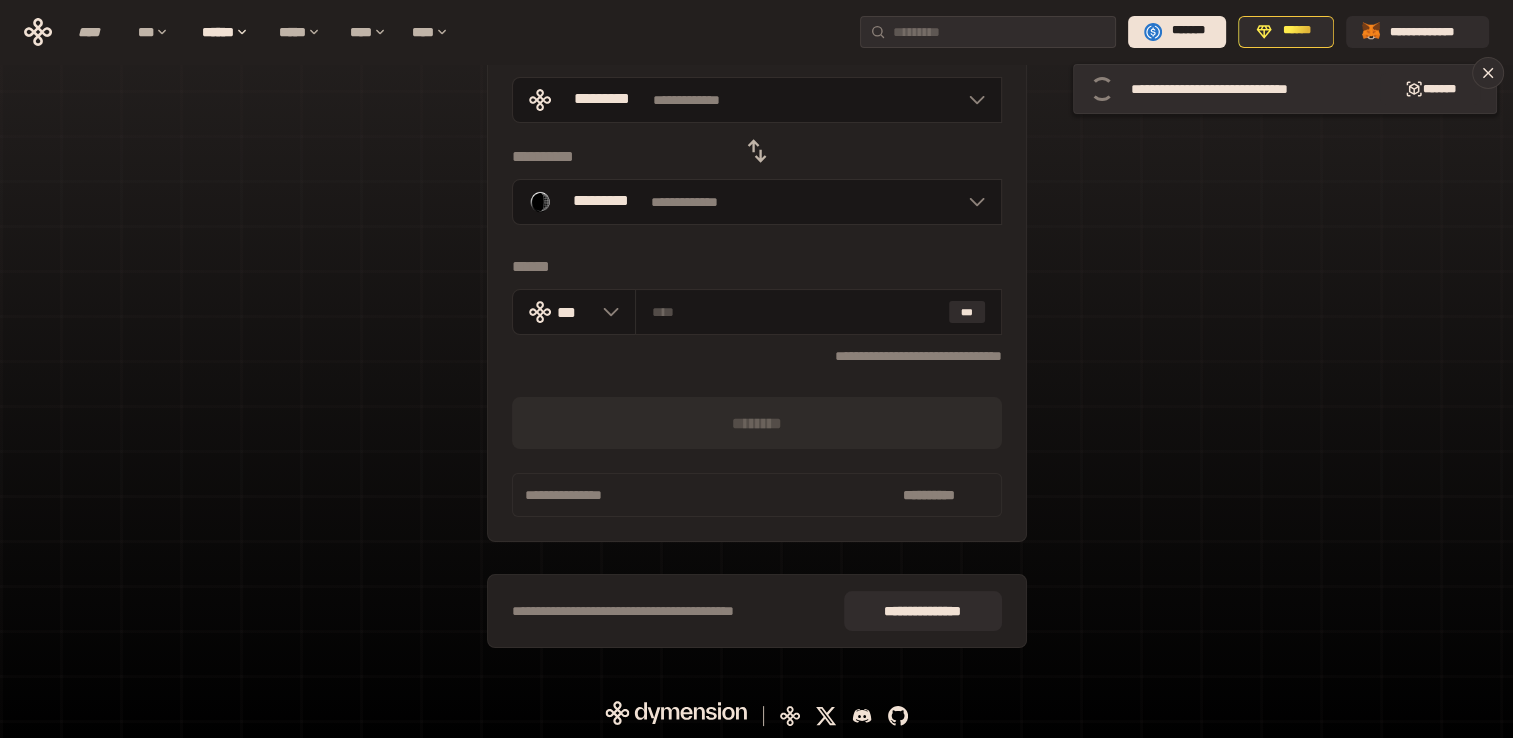 click 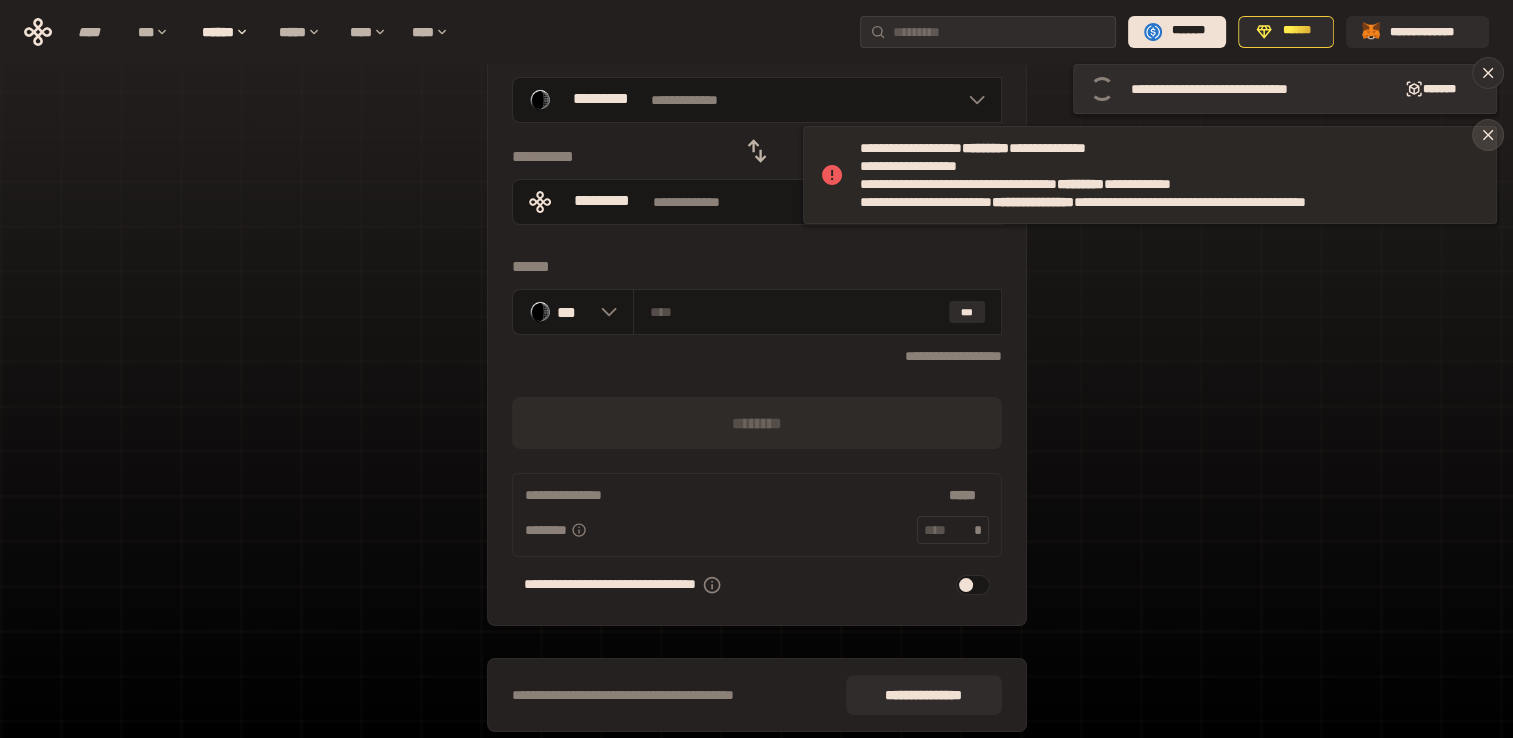 click 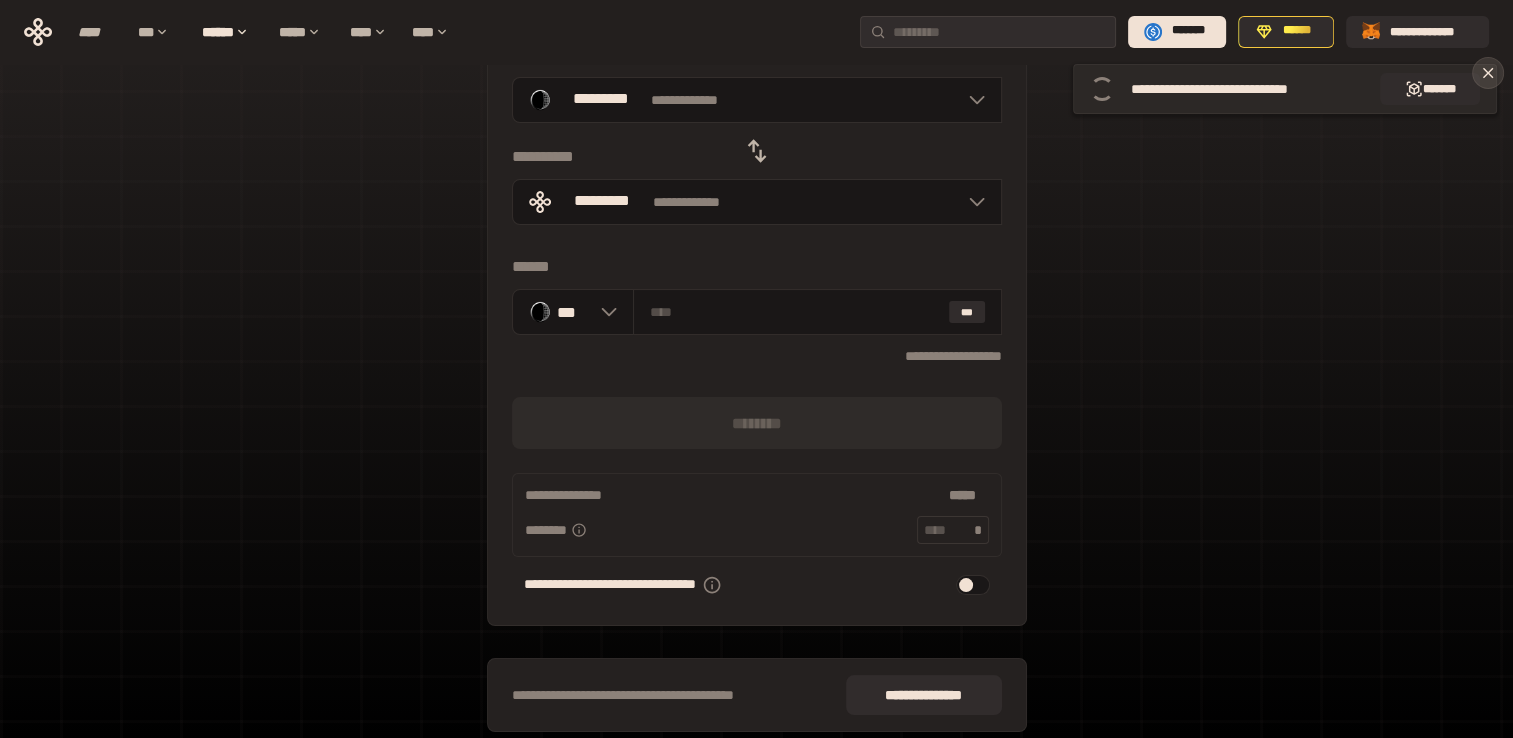click 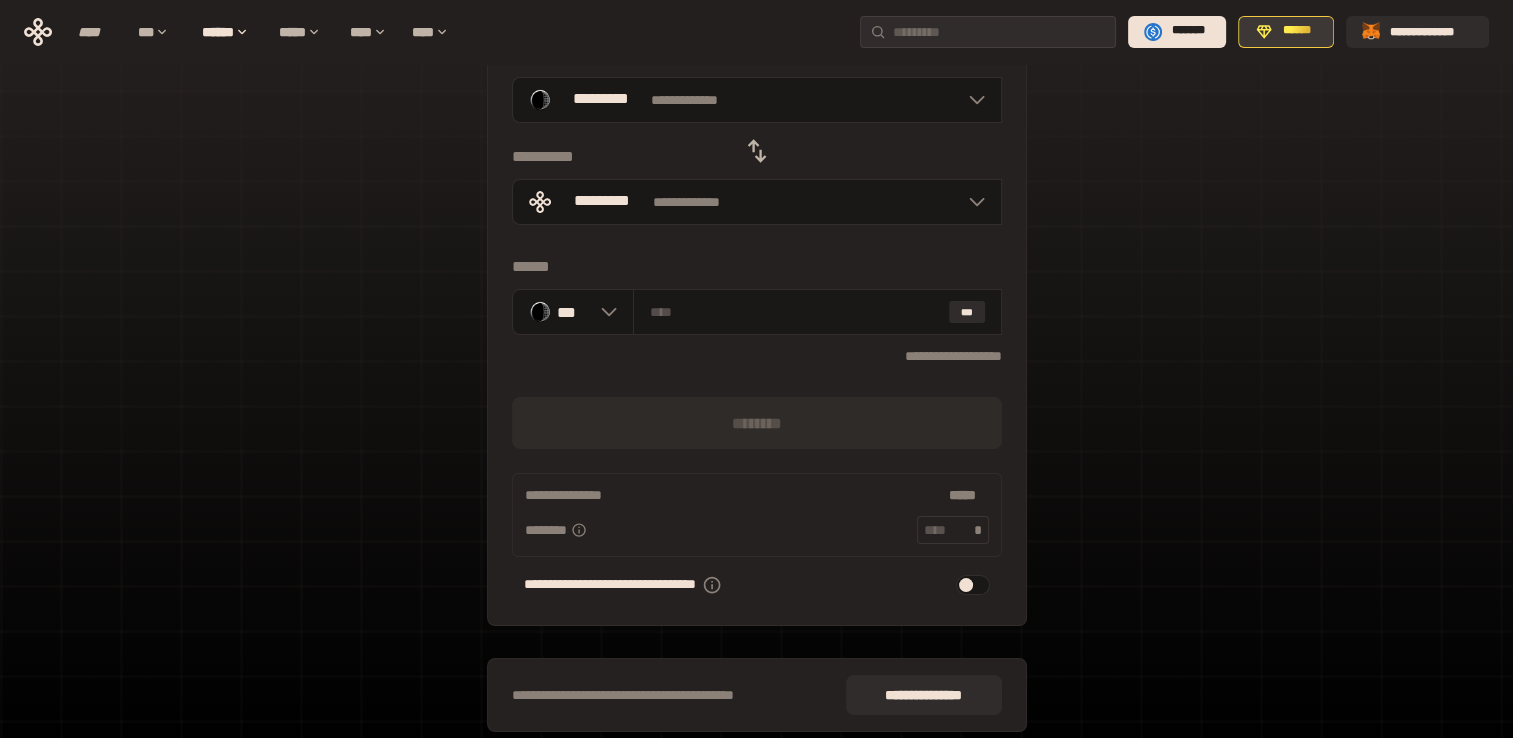 click on "******" at bounding box center [1297, 31] 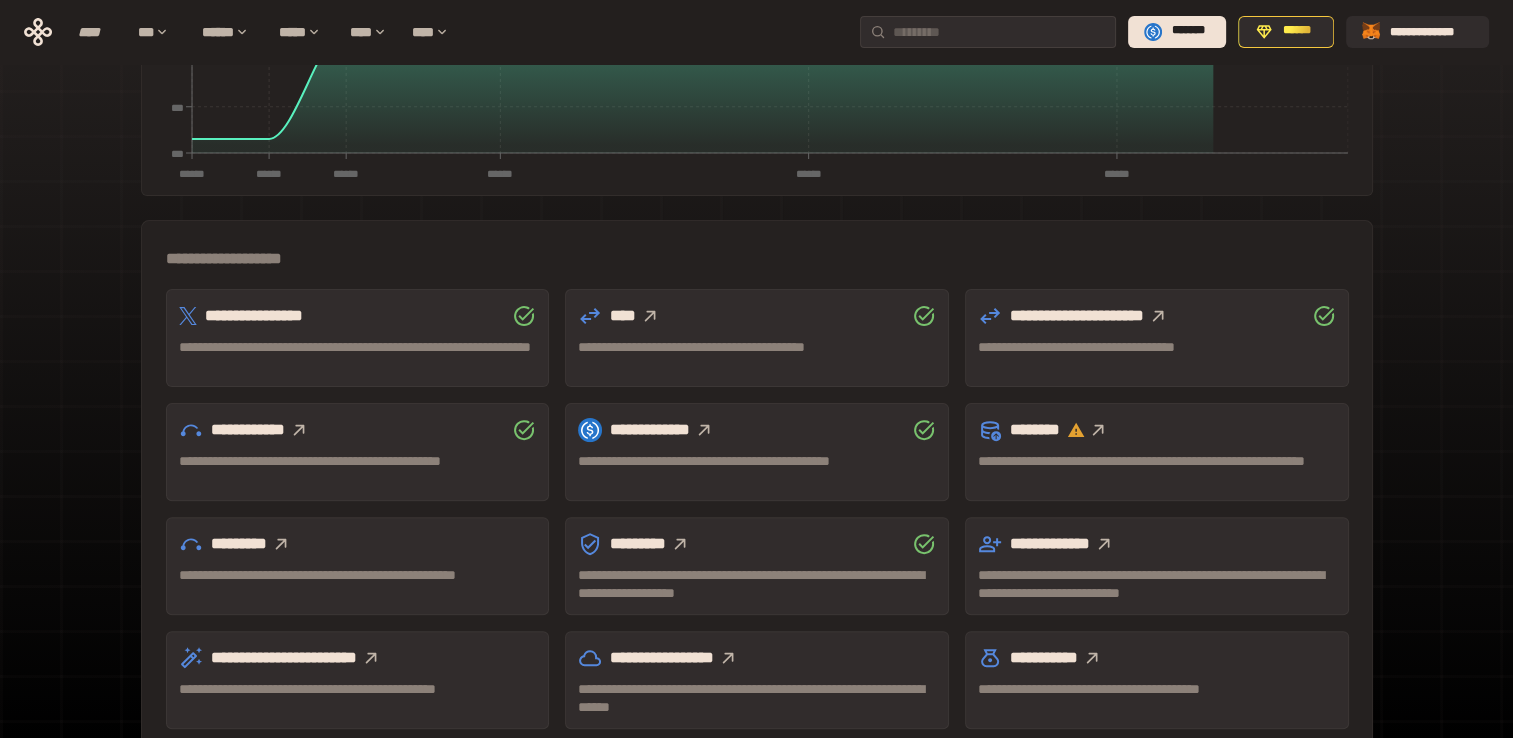 scroll, scrollTop: 534, scrollLeft: 0, axis: vertical 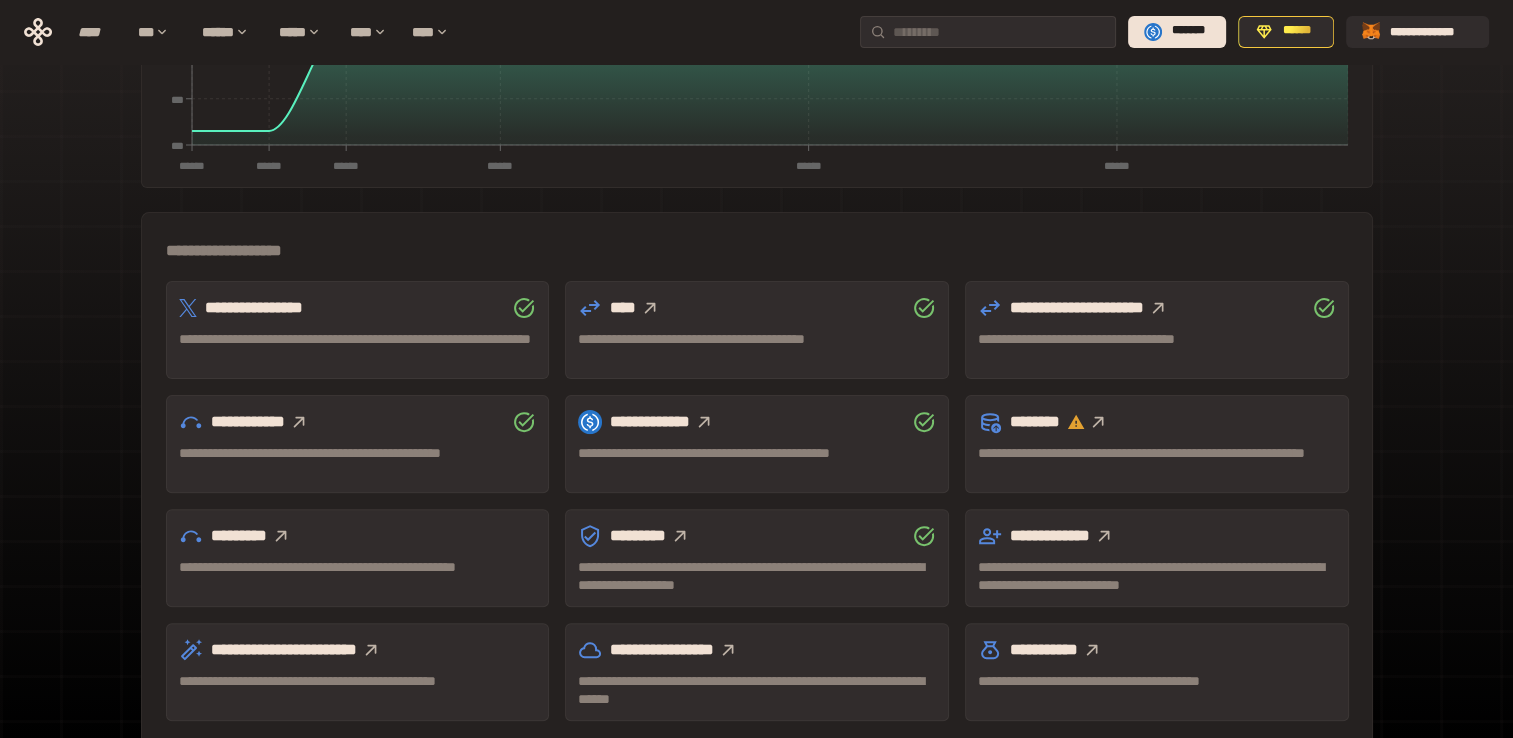click 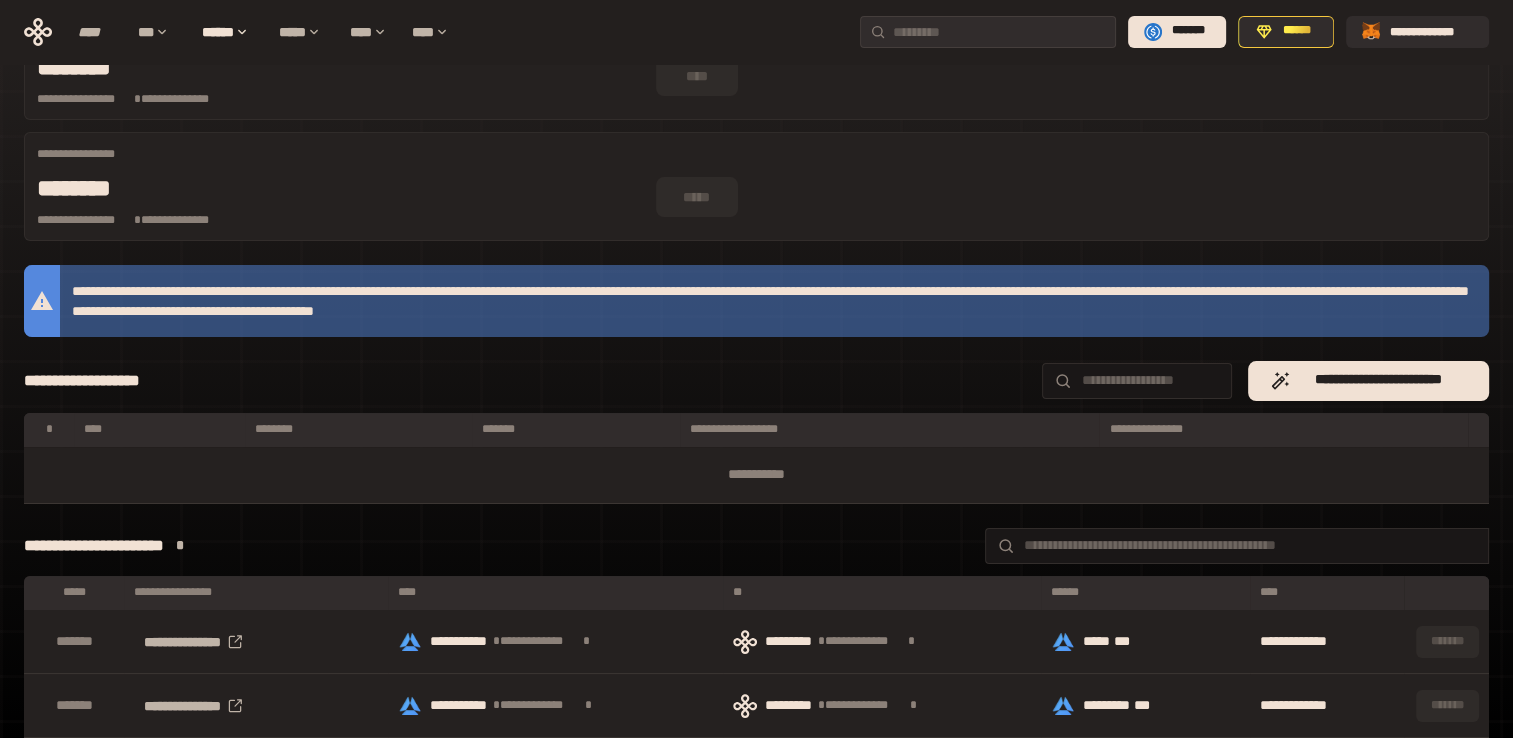 scroll, scrollTop: 128, scrollLeft: 0, axis: vertical 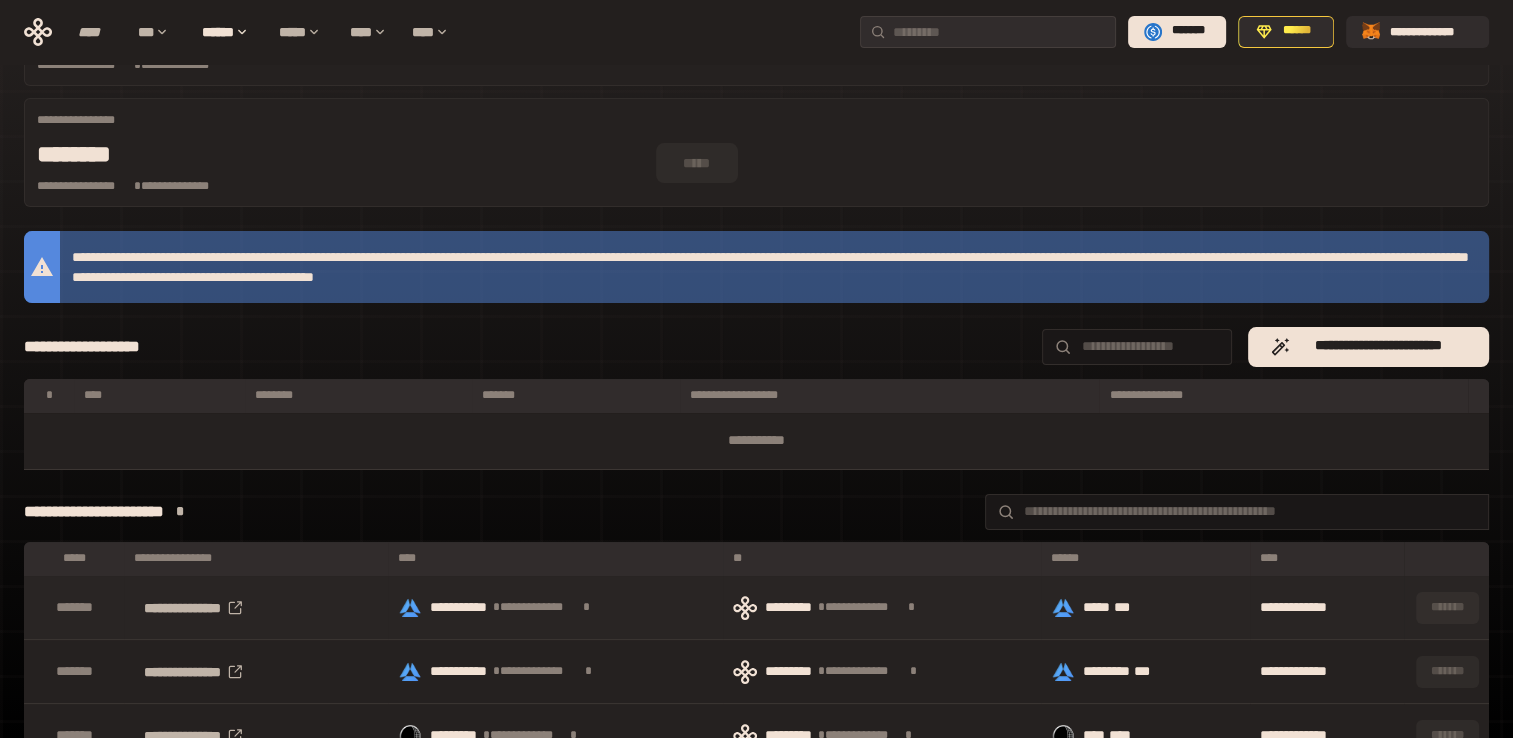 click on "*****   ***" at bounding box center [1143, 608] 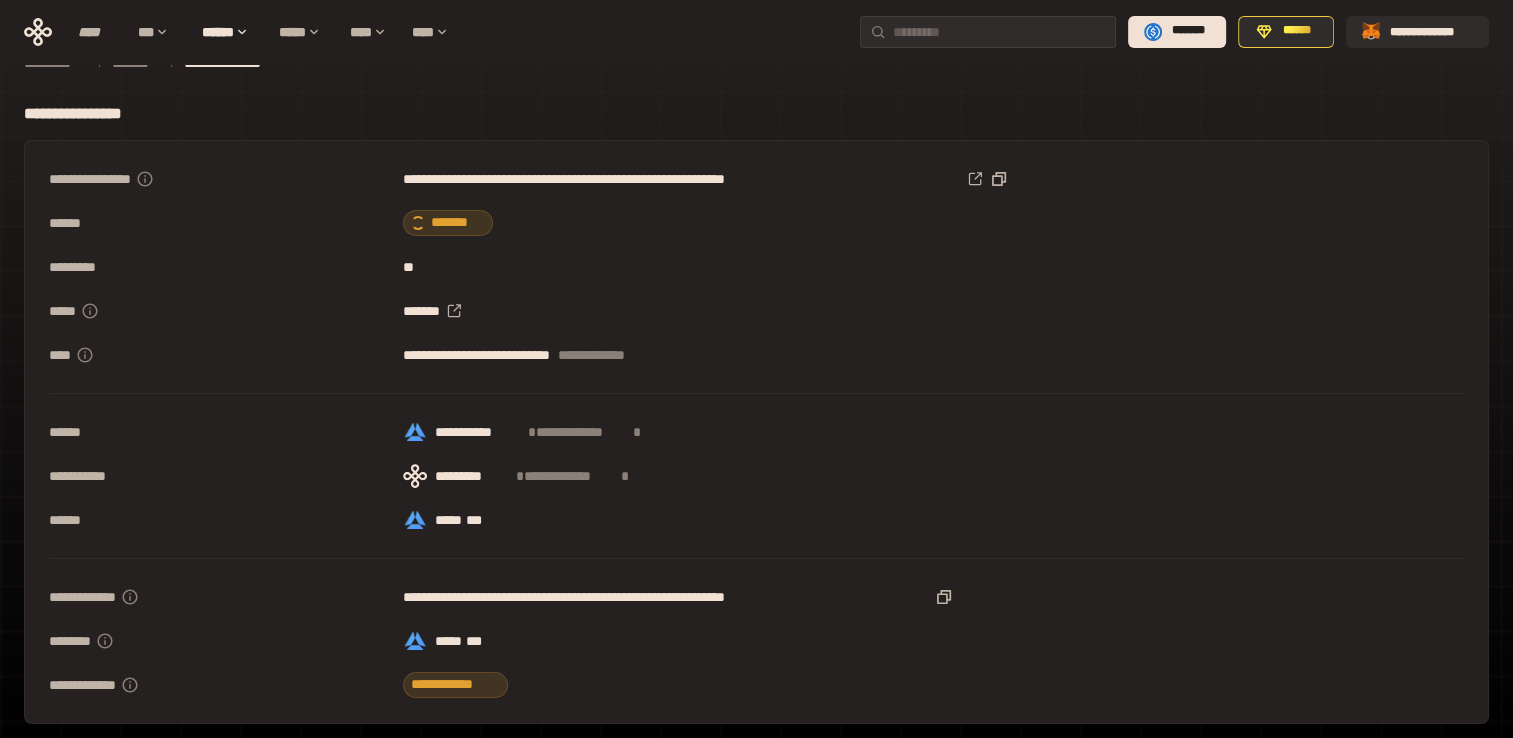 scroll, scrollTop: 0, scrollLeft: 0, axis: both 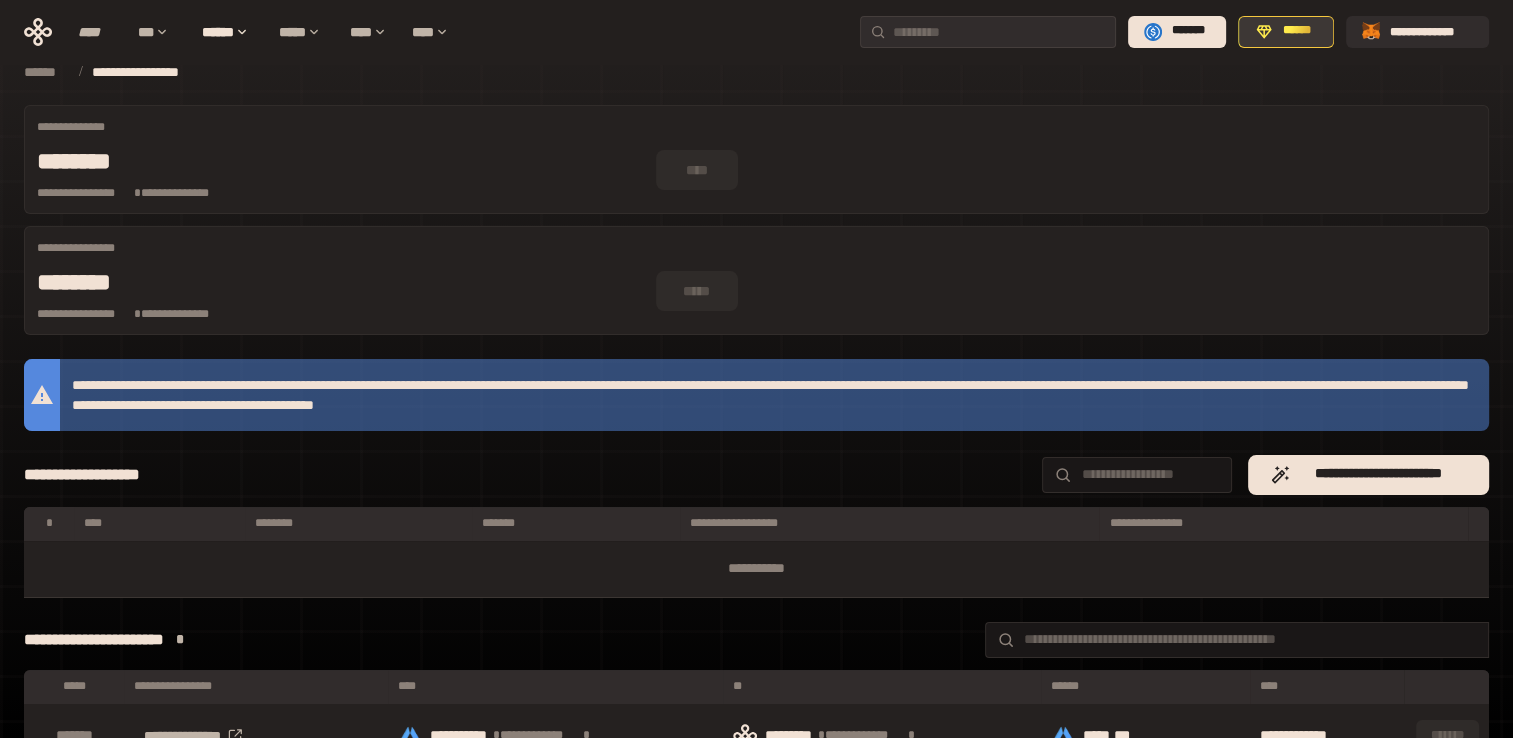 click on "******" at bounding box center (1286, 32) 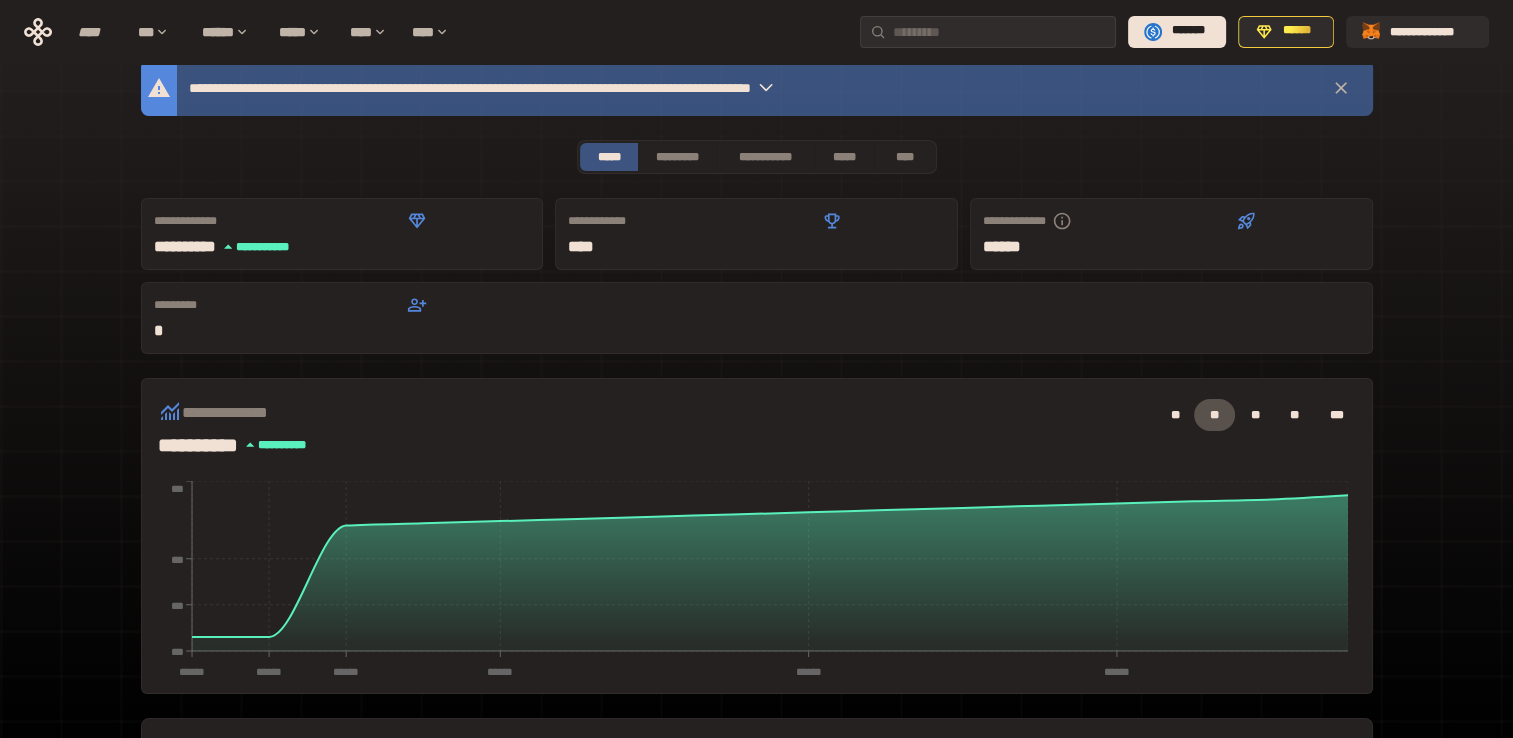scroll, scrollTop: 0, scrollLeft: 0, axis: both 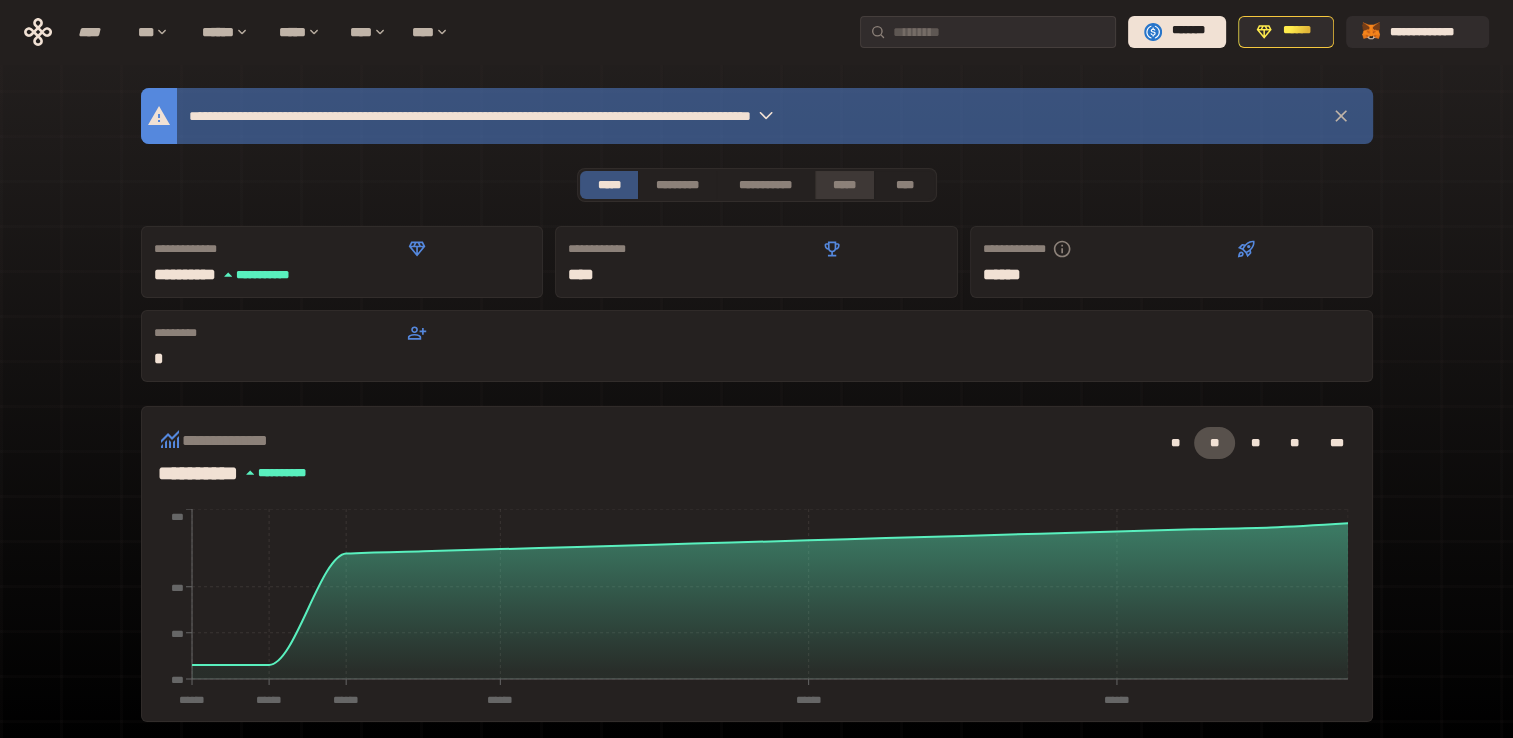 click on "*****" at bounding box center (845, 185) 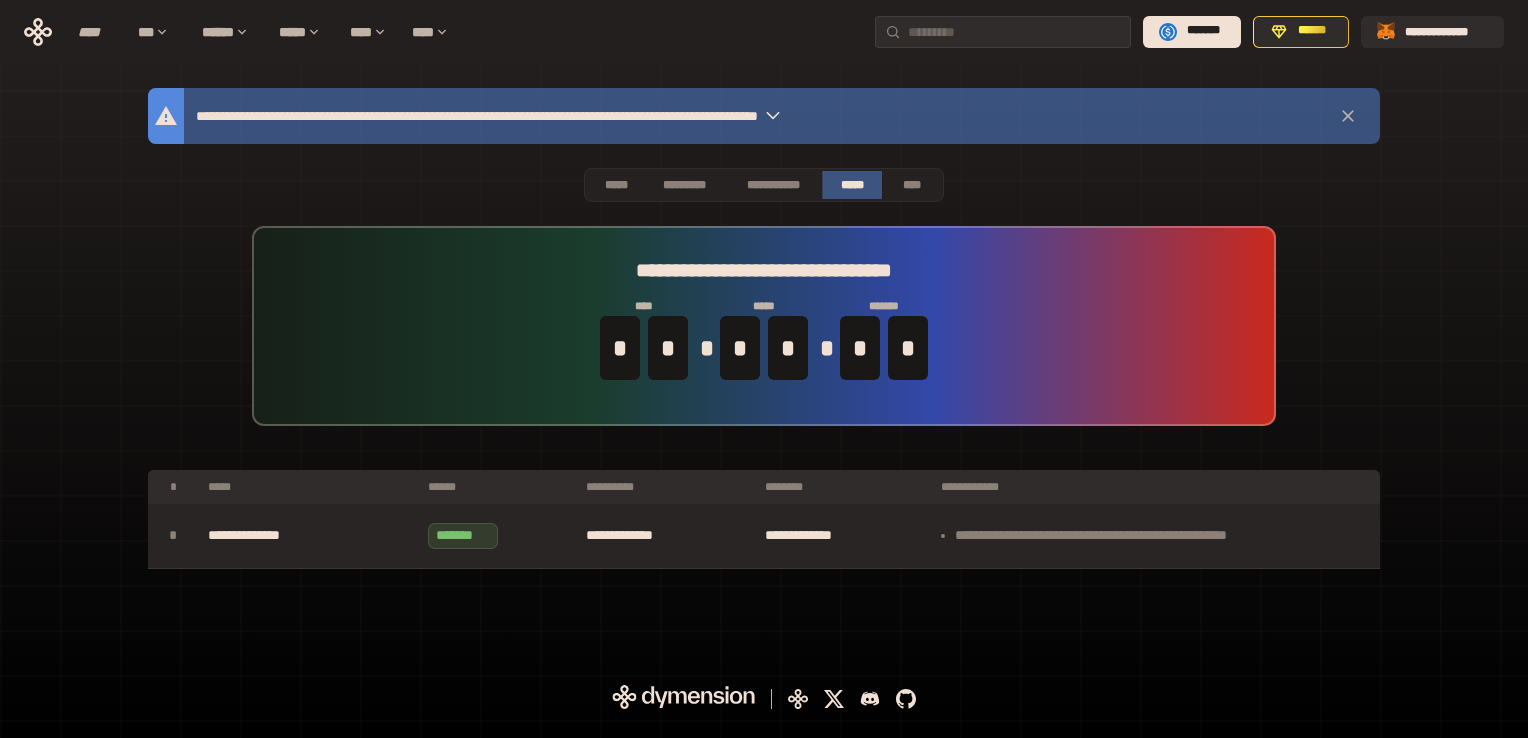 click on "**********" at bounding box center [1155, 536] 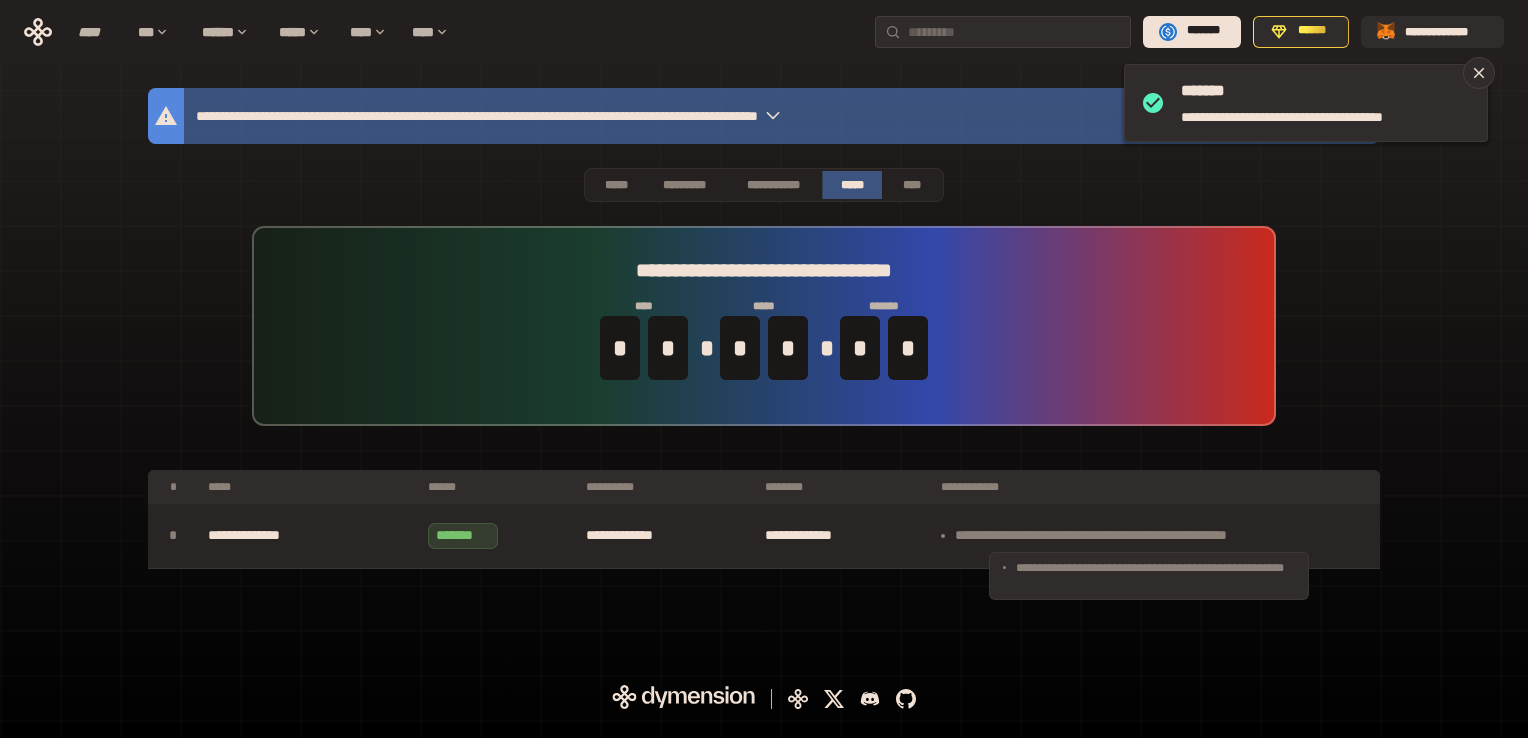 click on "**********" at bounding box center [1155, 536] 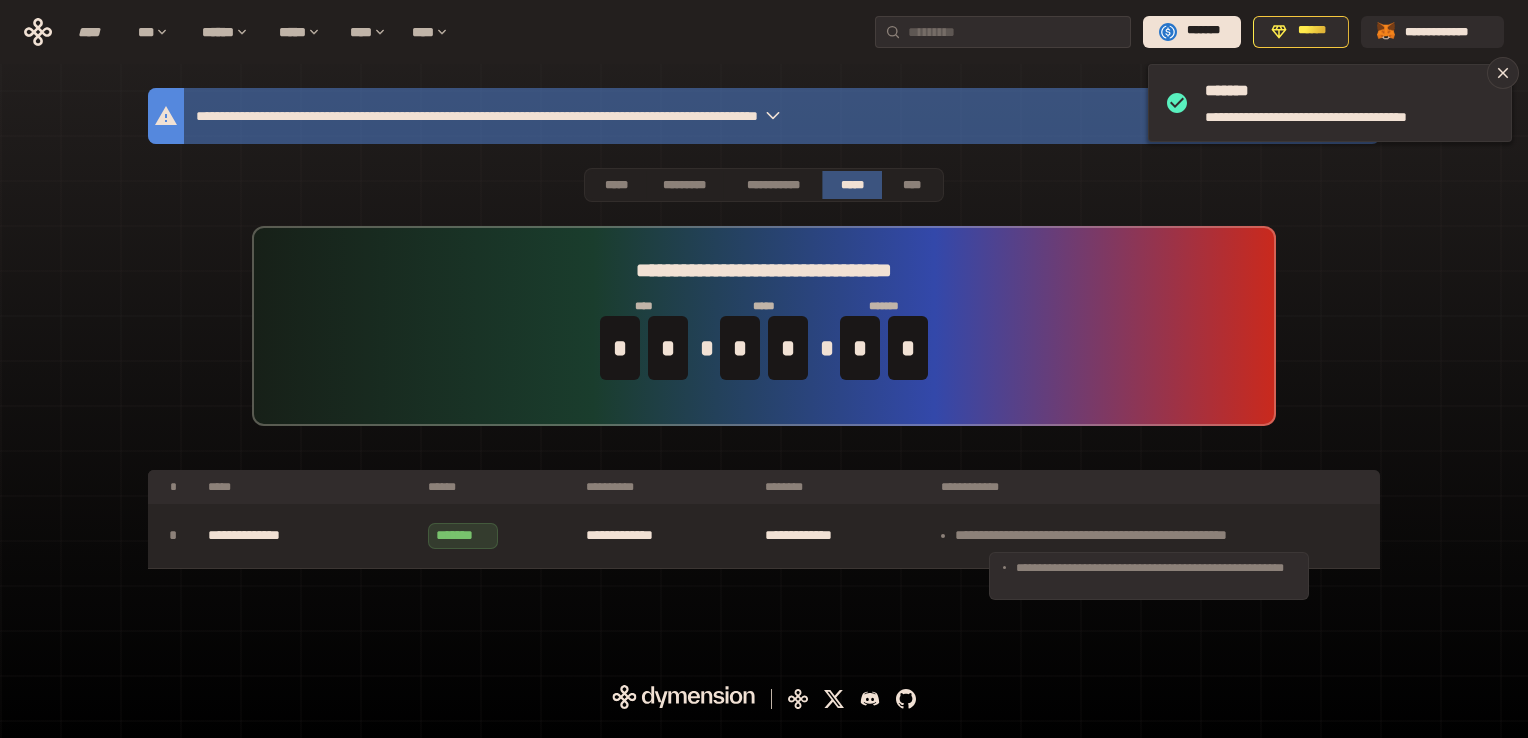 click on "**********" at bounding box center [1155, 536] 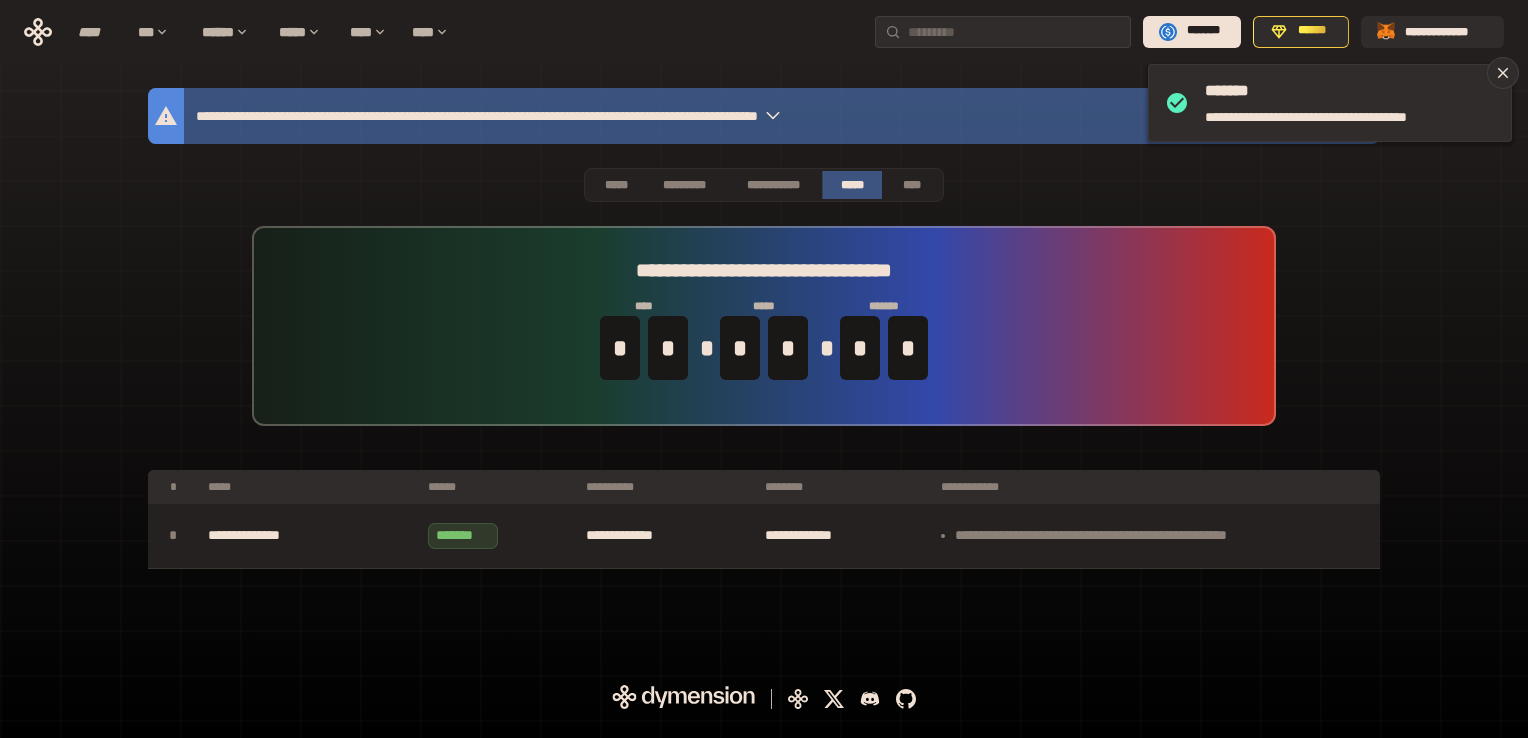 click on "**********" at bounding box center [764, 338] 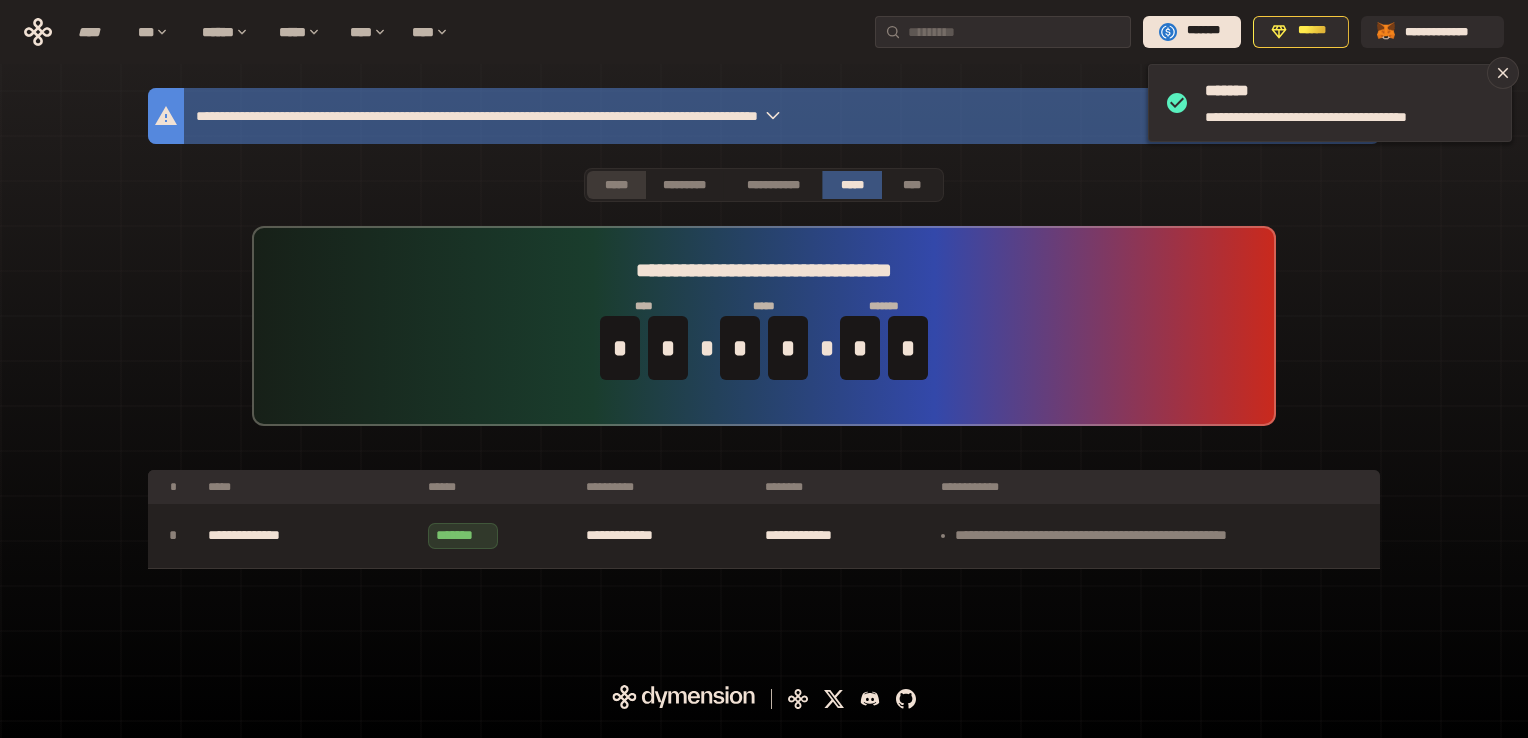 click on "*****" at bounding box center [616, 185] 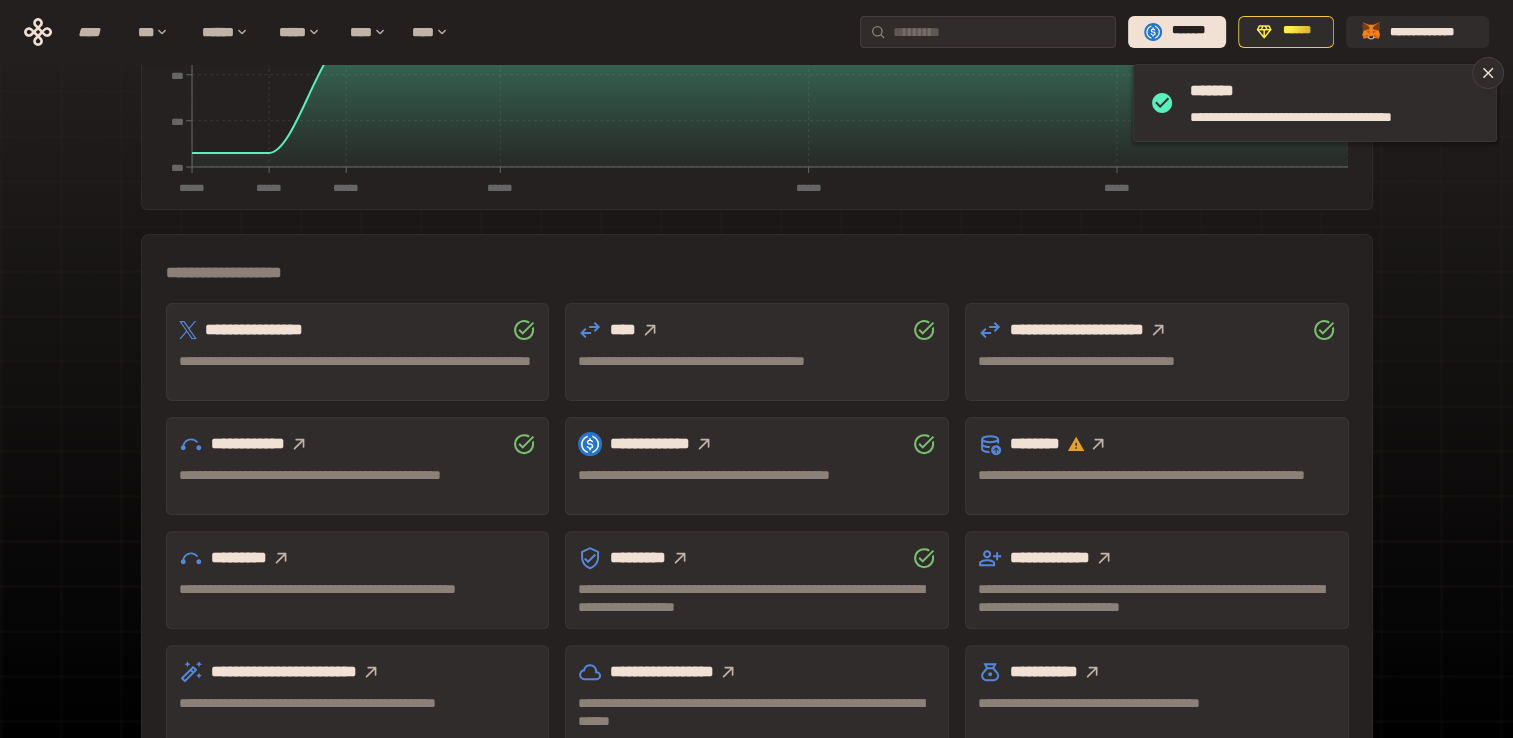 scroll, scrollTop: 546, scrollLeft: 0, axis: vertical 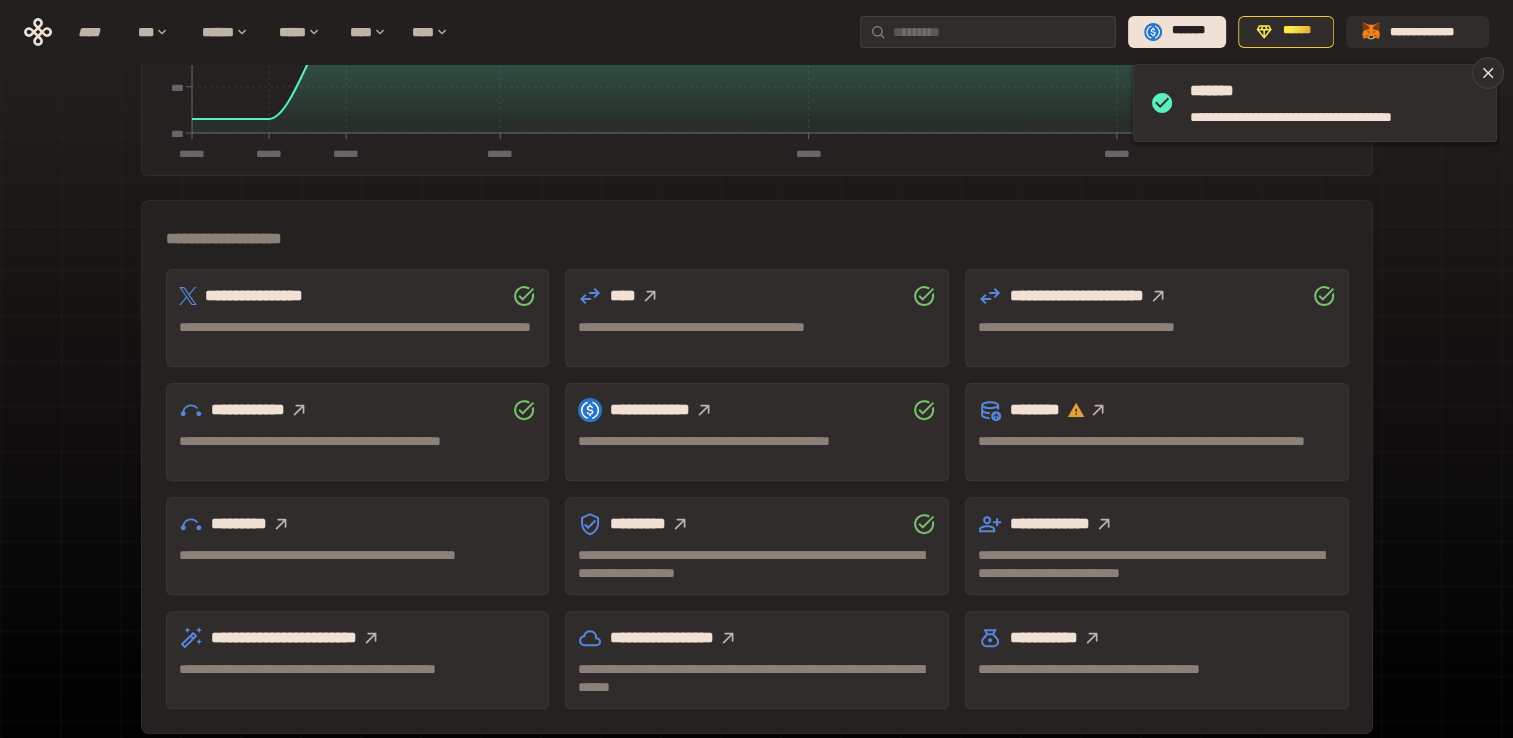 click at bounding box center [728, 638] 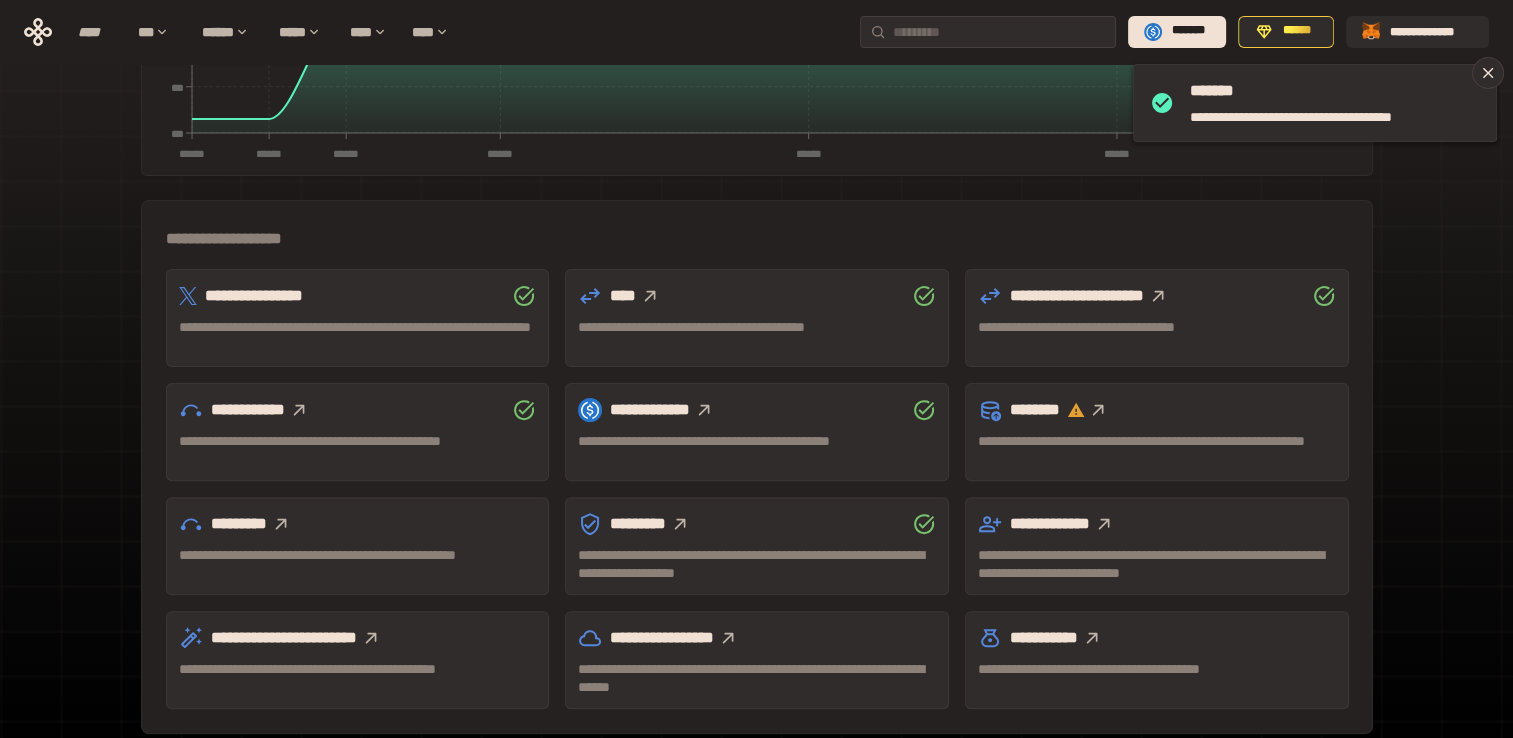 click on "*********" at bounding box center (358, 524) 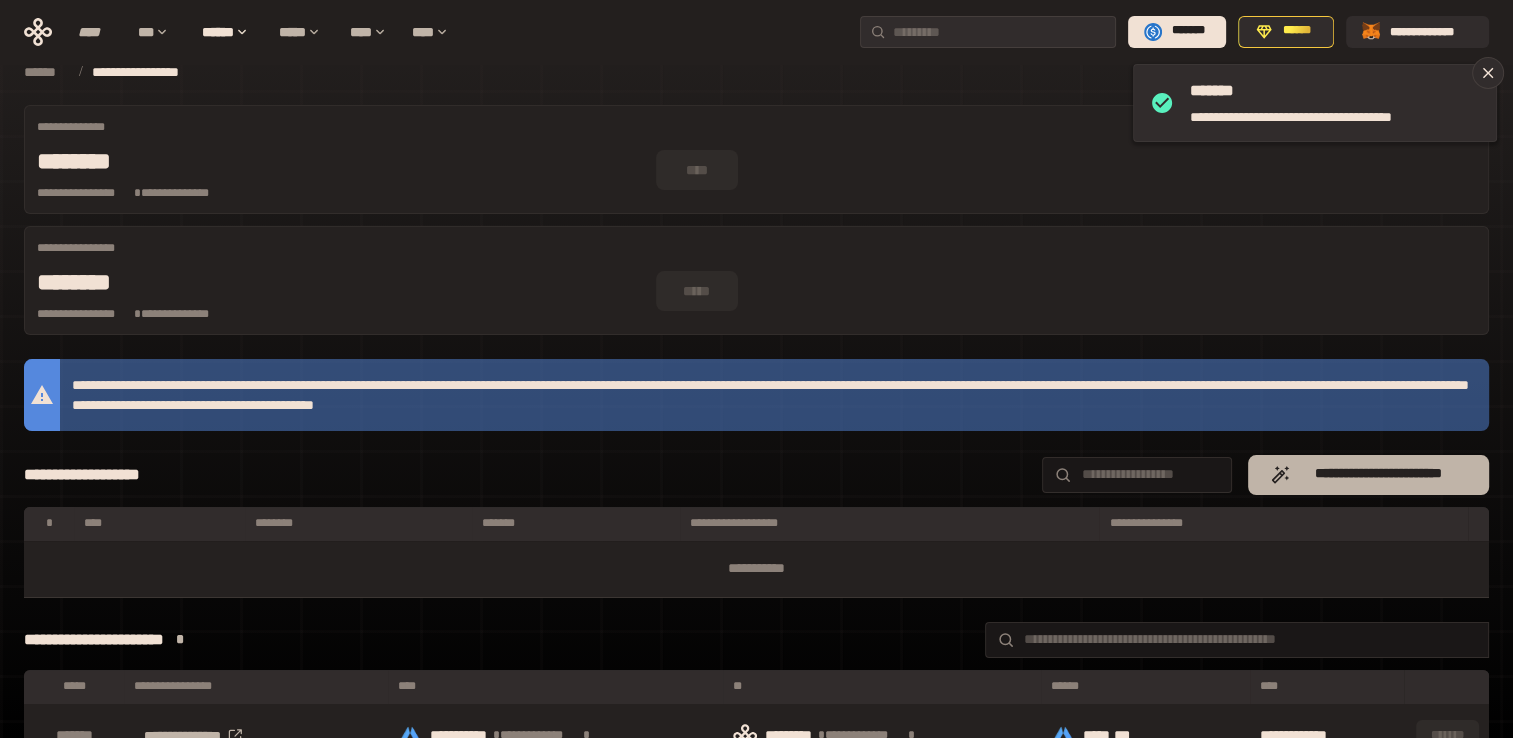 click on "**********" at bounding box center [1368, 475] 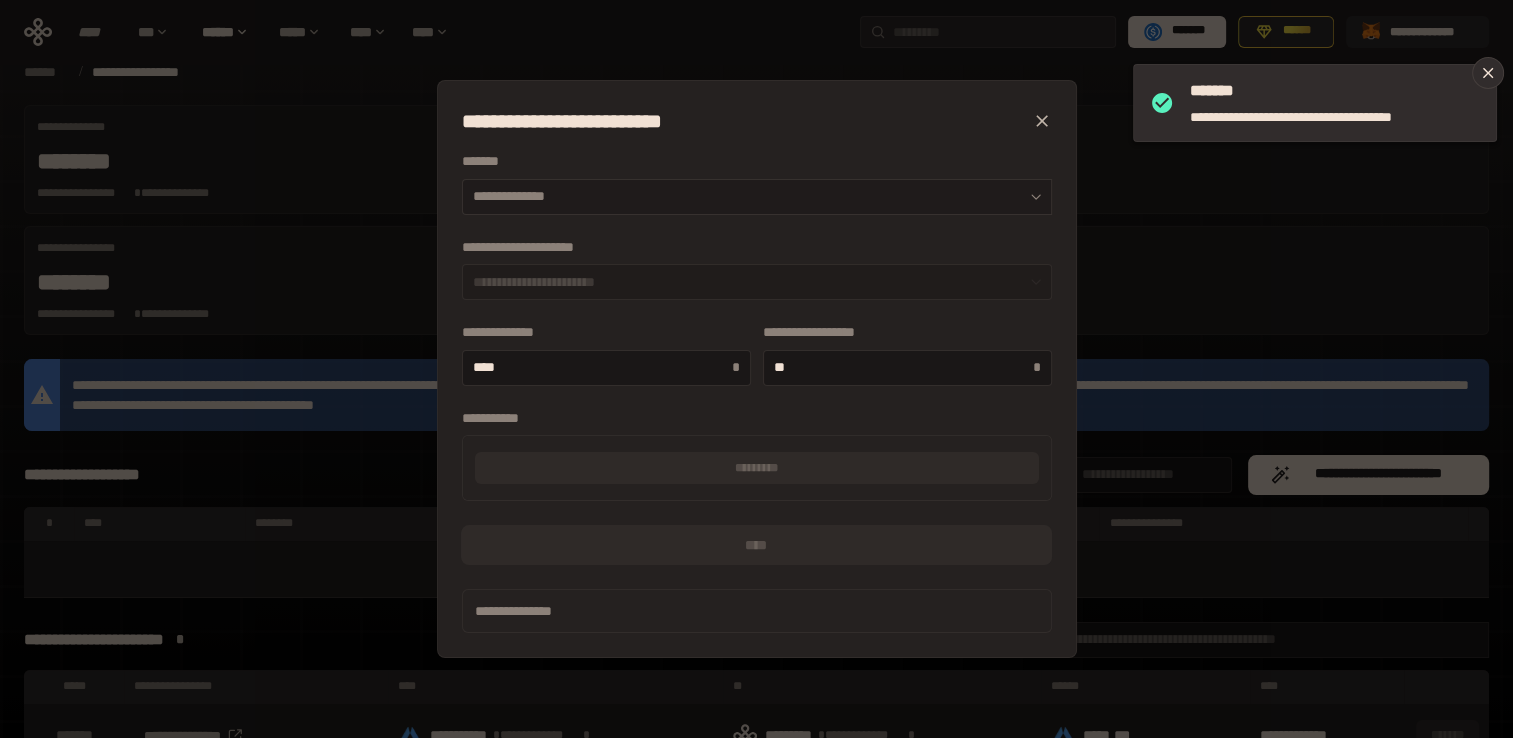 click on "**********" at bounding box center (757, 197) 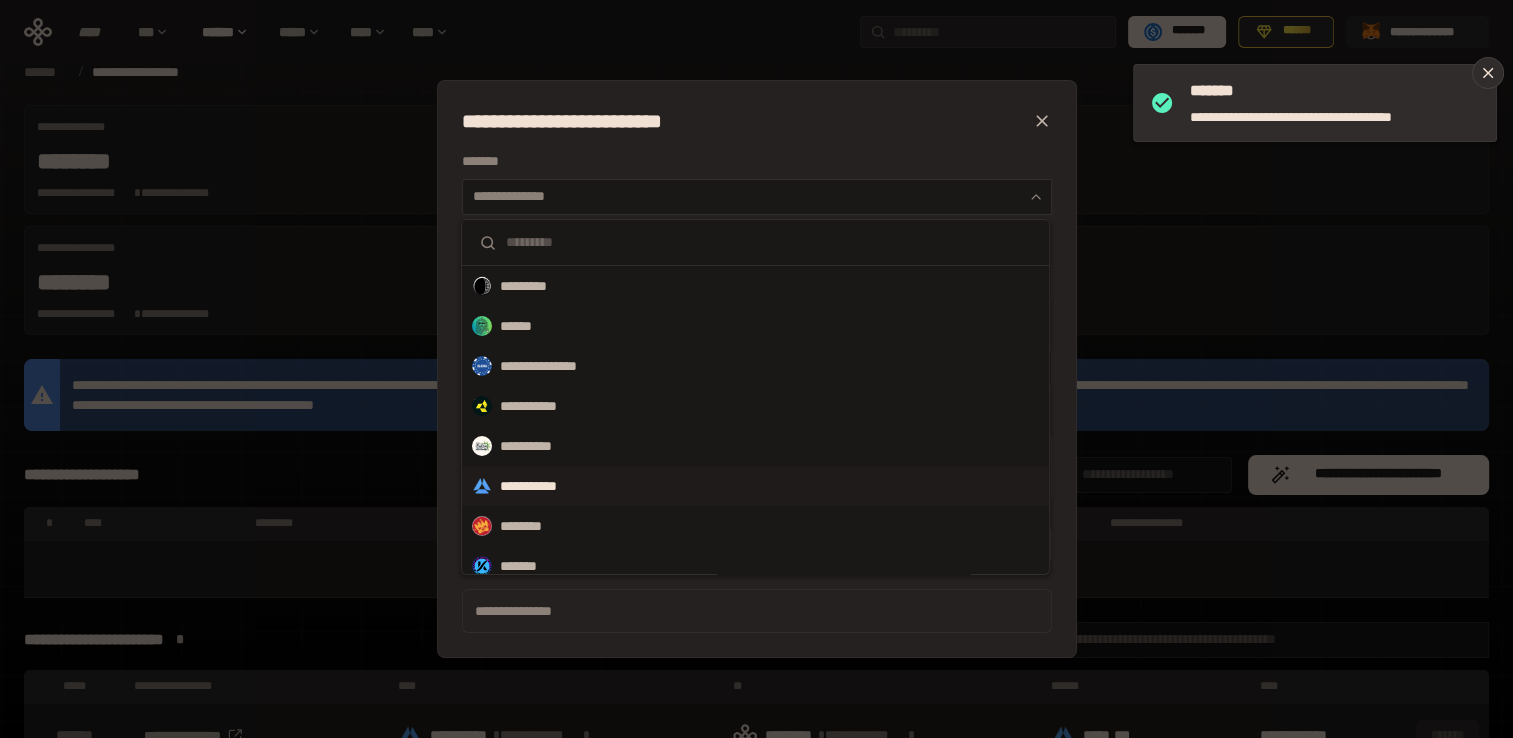click on "**********" at bounding box center [755, 486] 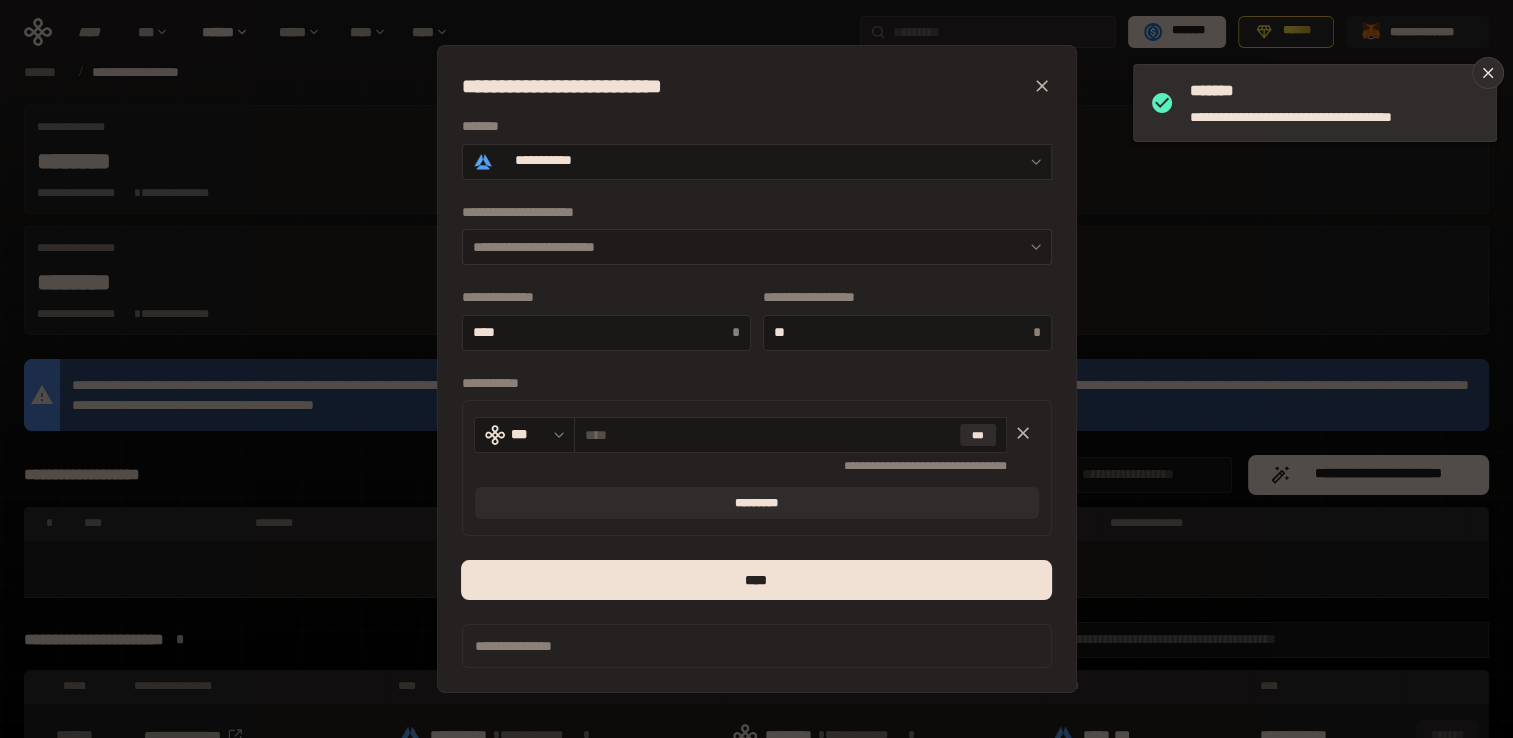 click on "**********" at bounding box center [757, 247] 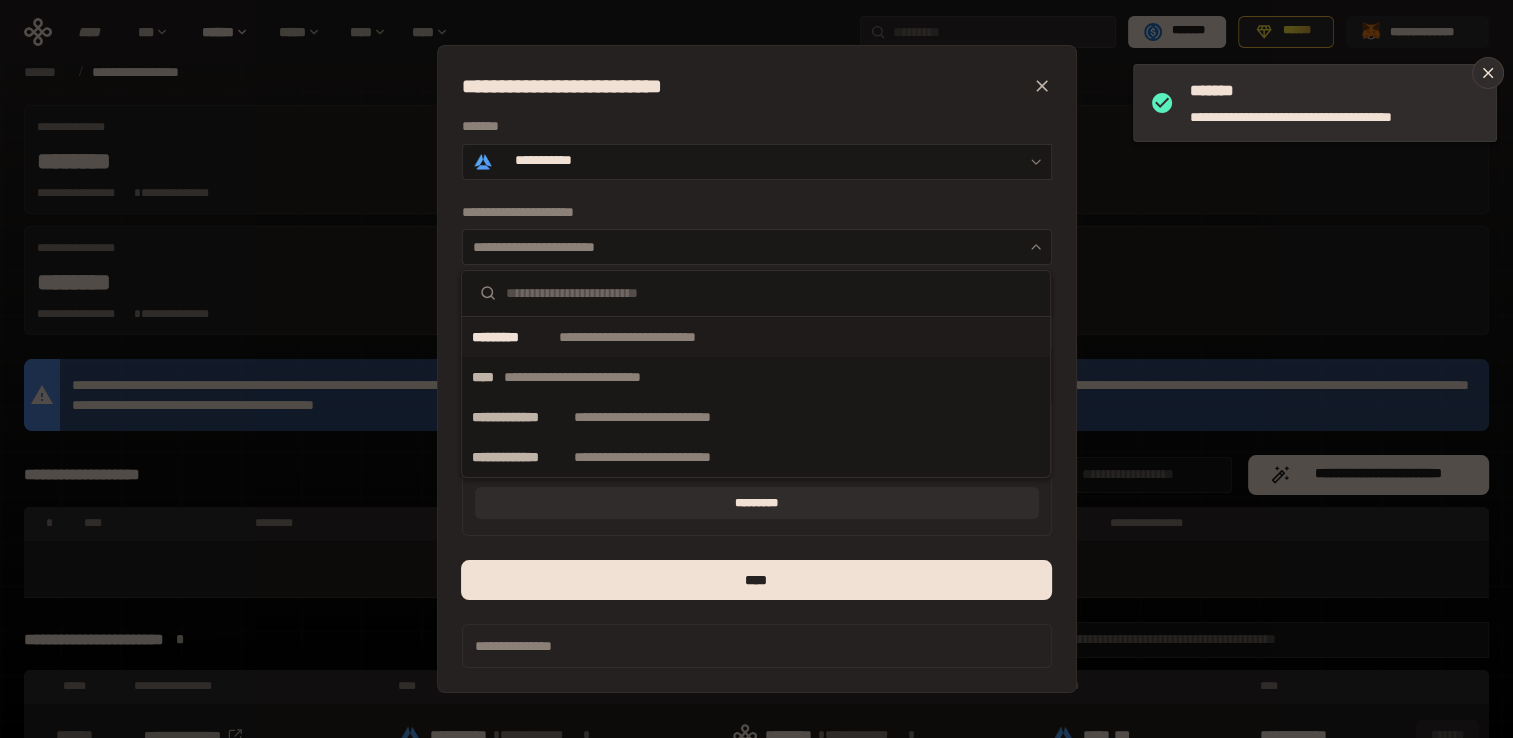 click on "**********" at bounding box center [658, 337] 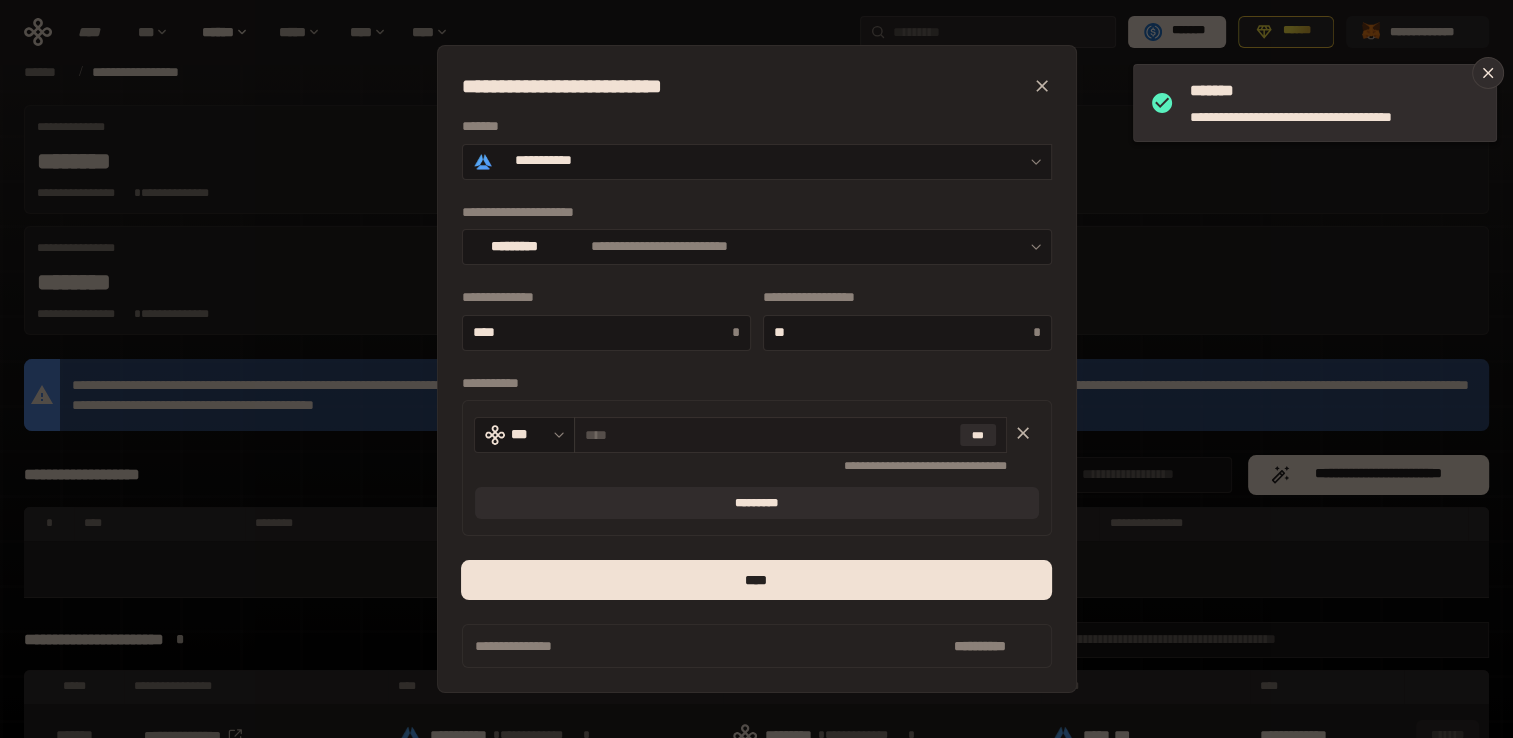 click on "***" at bounding box center (790, 435) 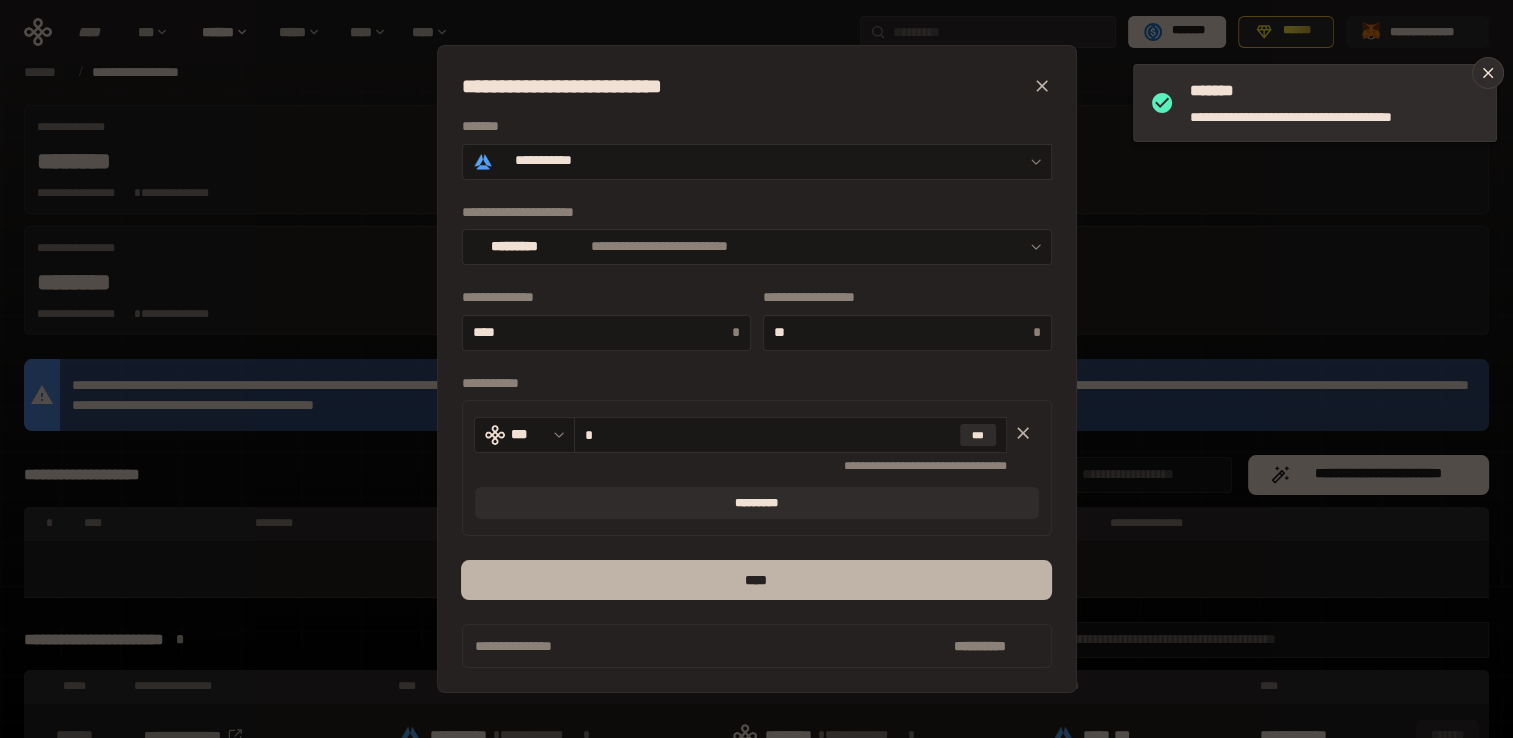 type on "*" 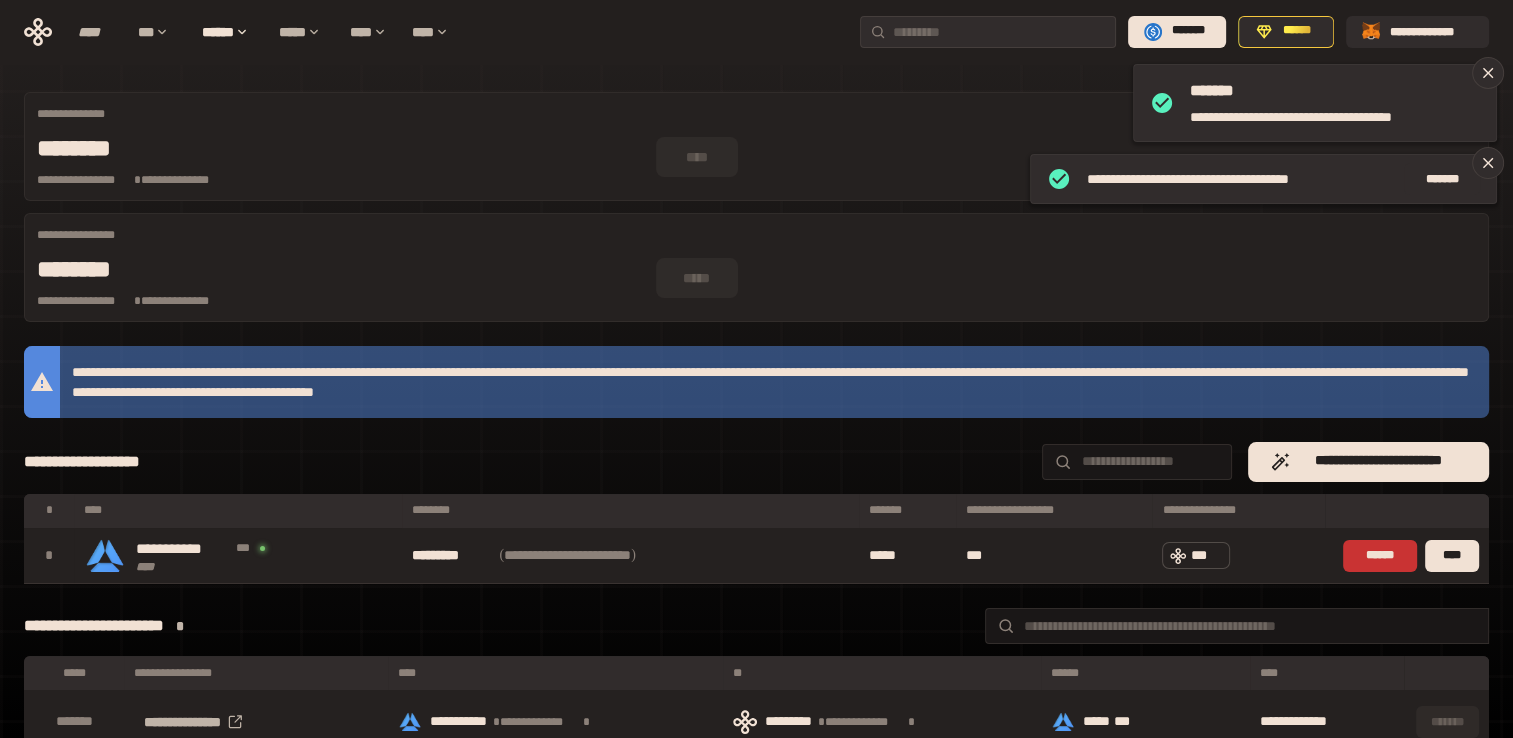 scroll, scrollTop: 0, scrollLeft: 0, axis: both 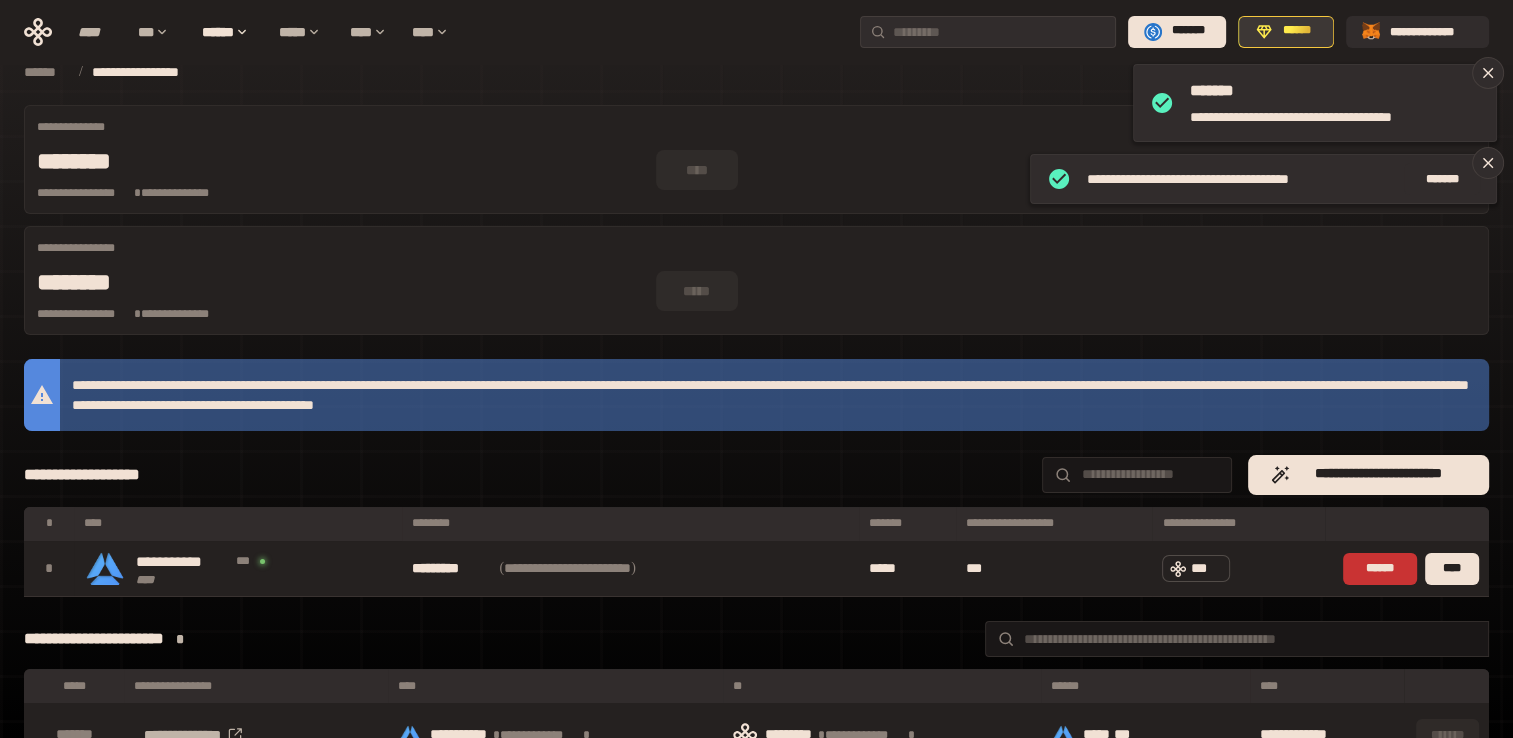click on "******" at bounding box center (1286, 32) 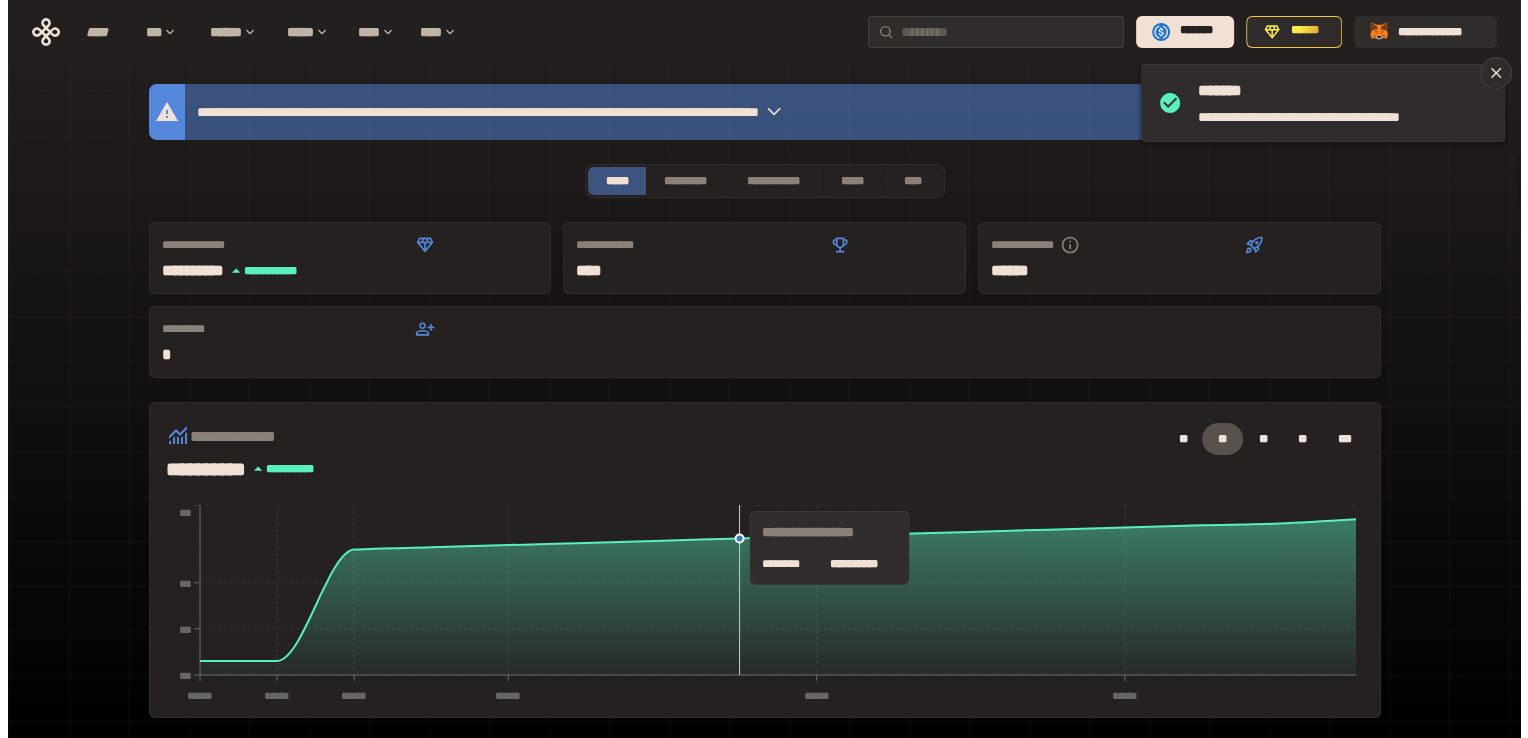 scroll, scrollTop: 0, scrollLeft: 0, axis: both 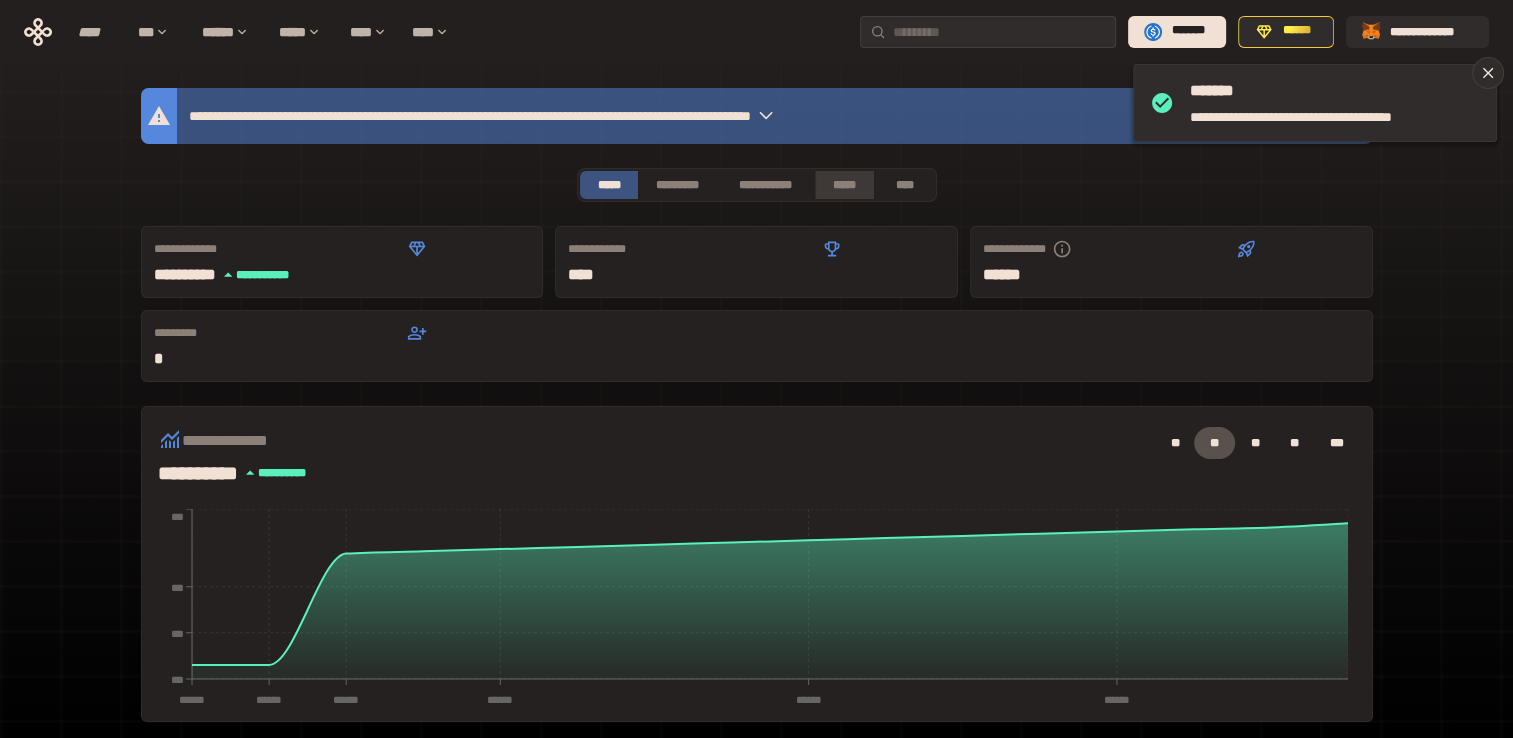 click on "*****" at bounding box center (845, 185) 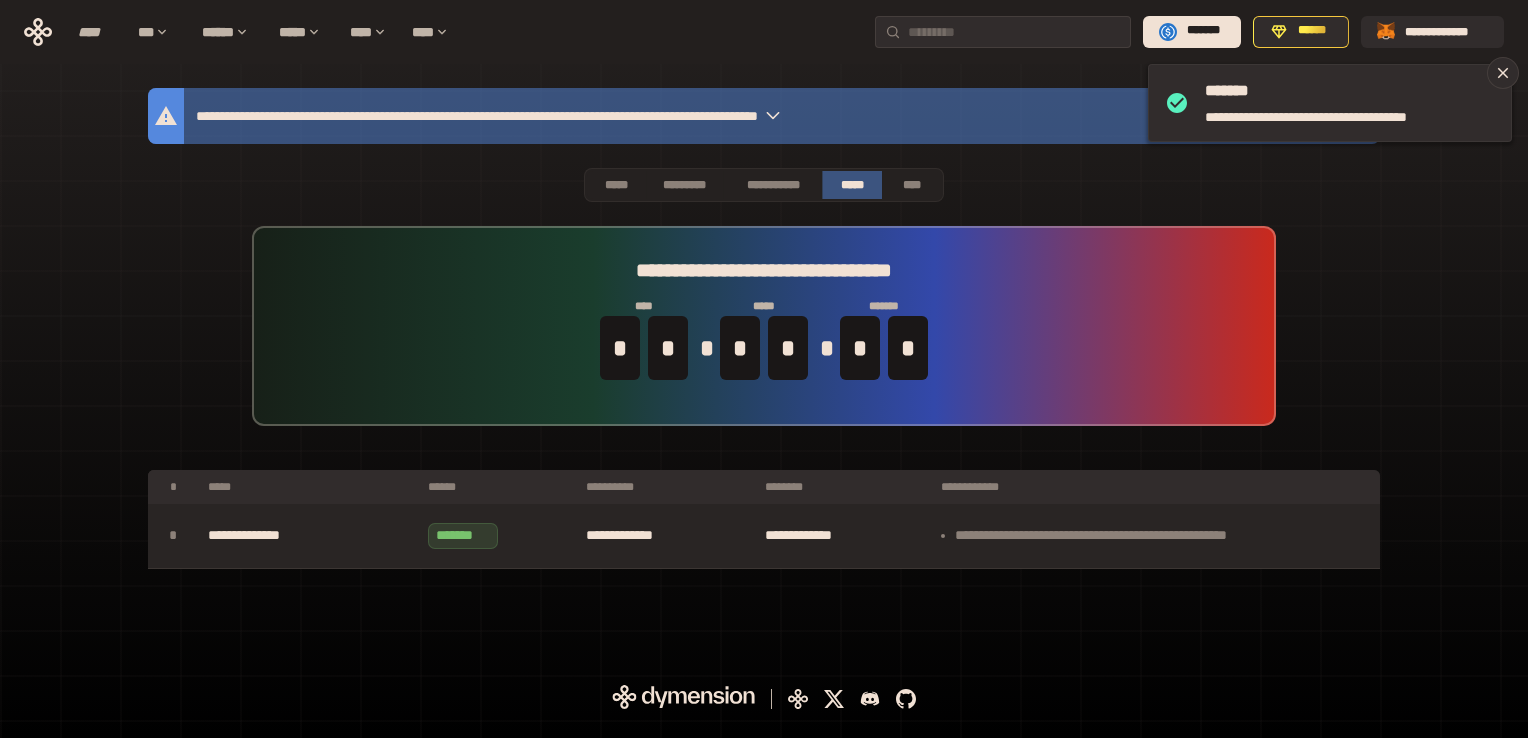 click on "**********" at bounding box center [1155, 536] 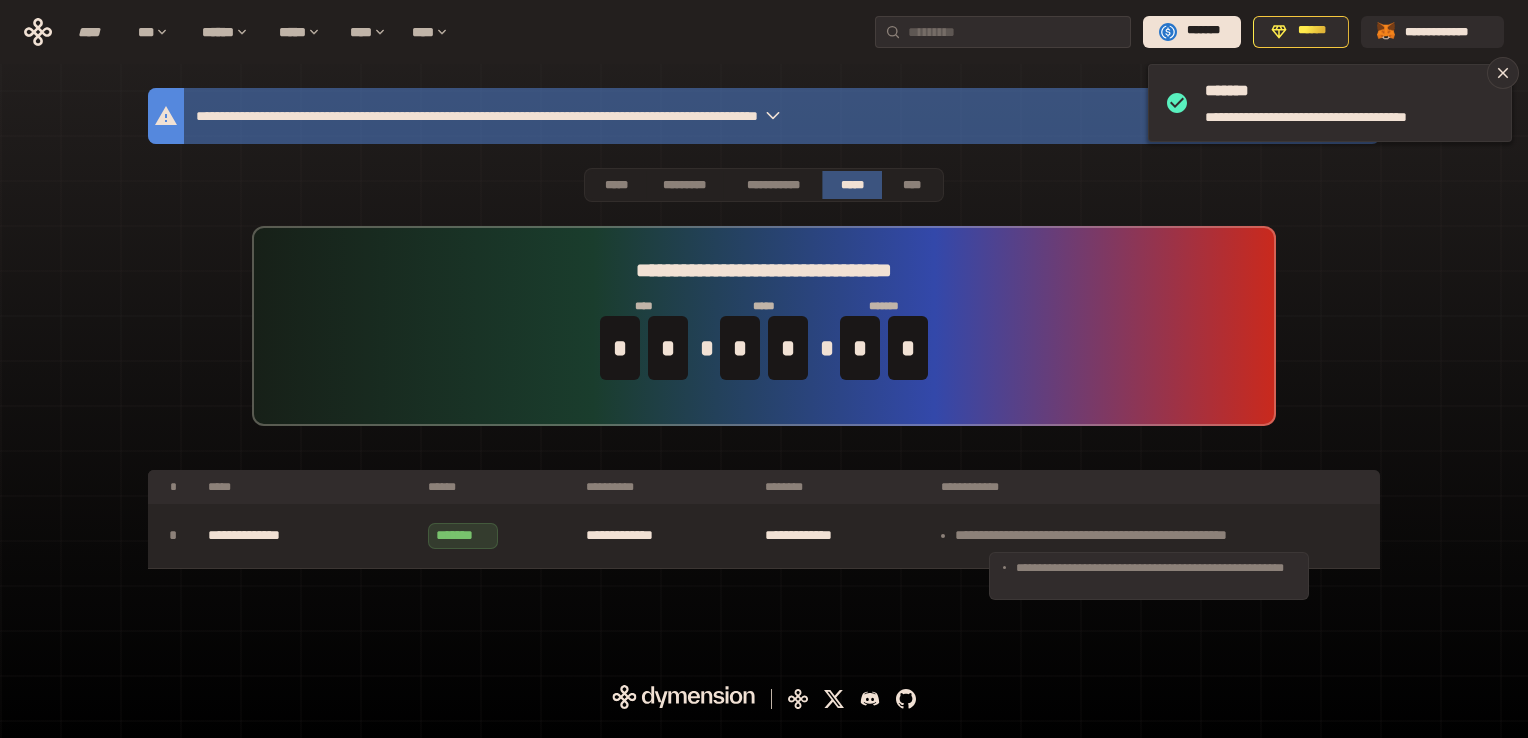 click on "**********" at bounding box center (1155, 536) 